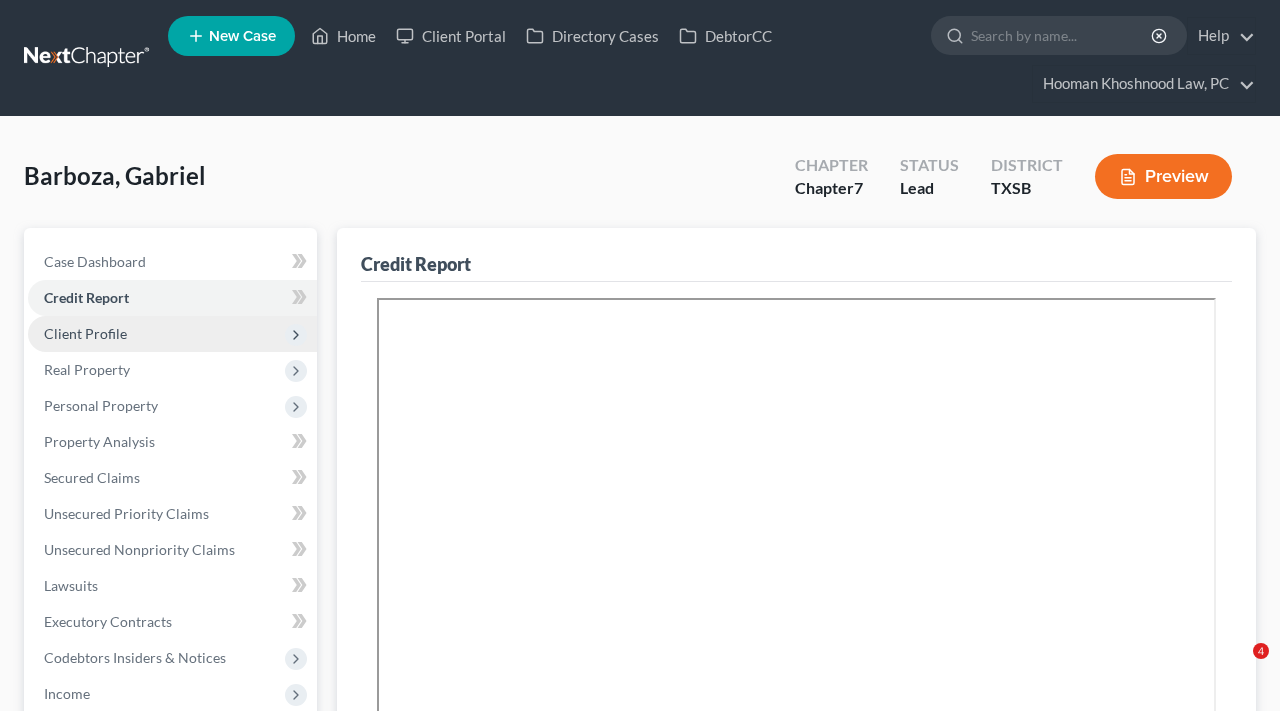 scroll, scrollTop: 0, scrollLeft: 0, axis: both 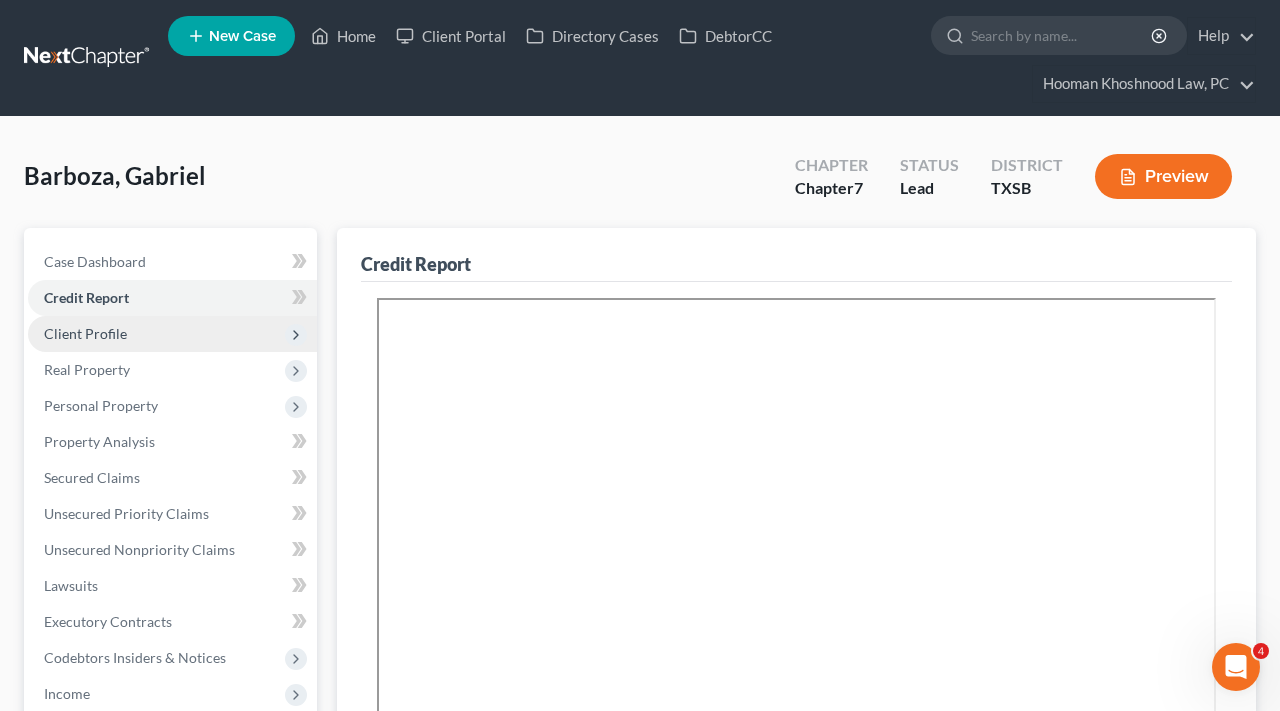 click on "Client Profile" at bounding box center [172, 334] 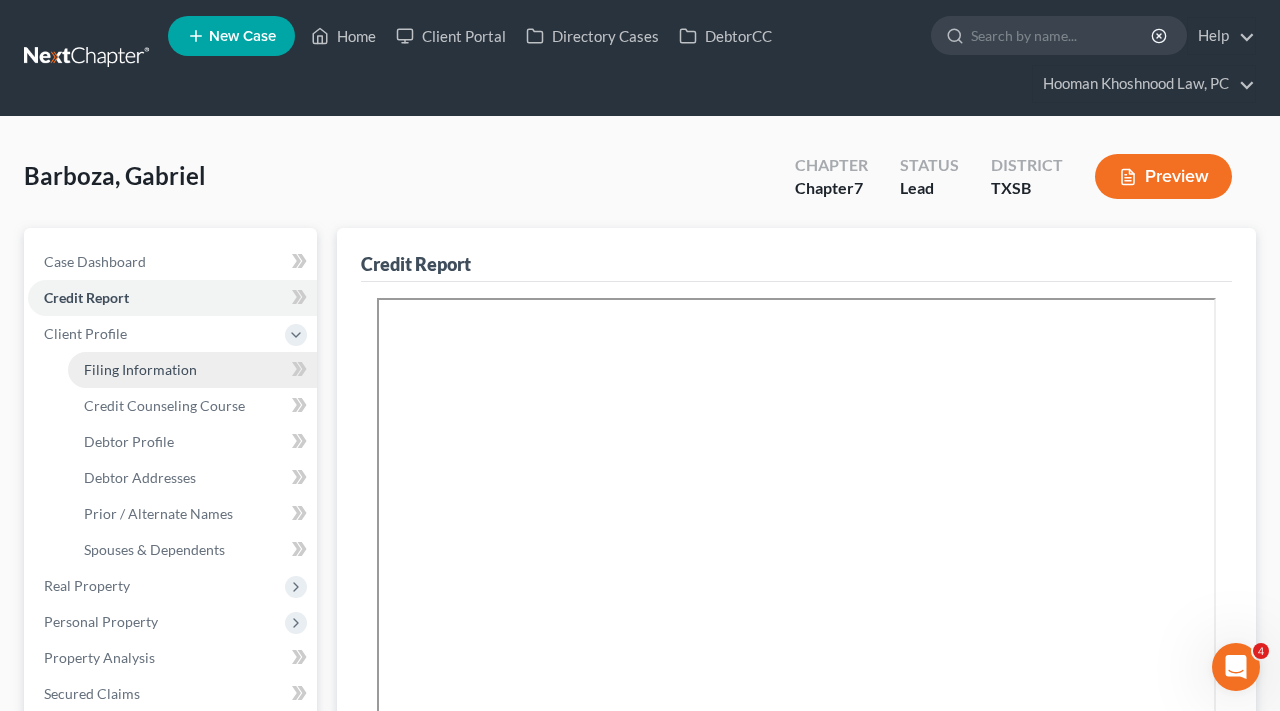 click on "Filing Information" at bounding box center [140, 369] 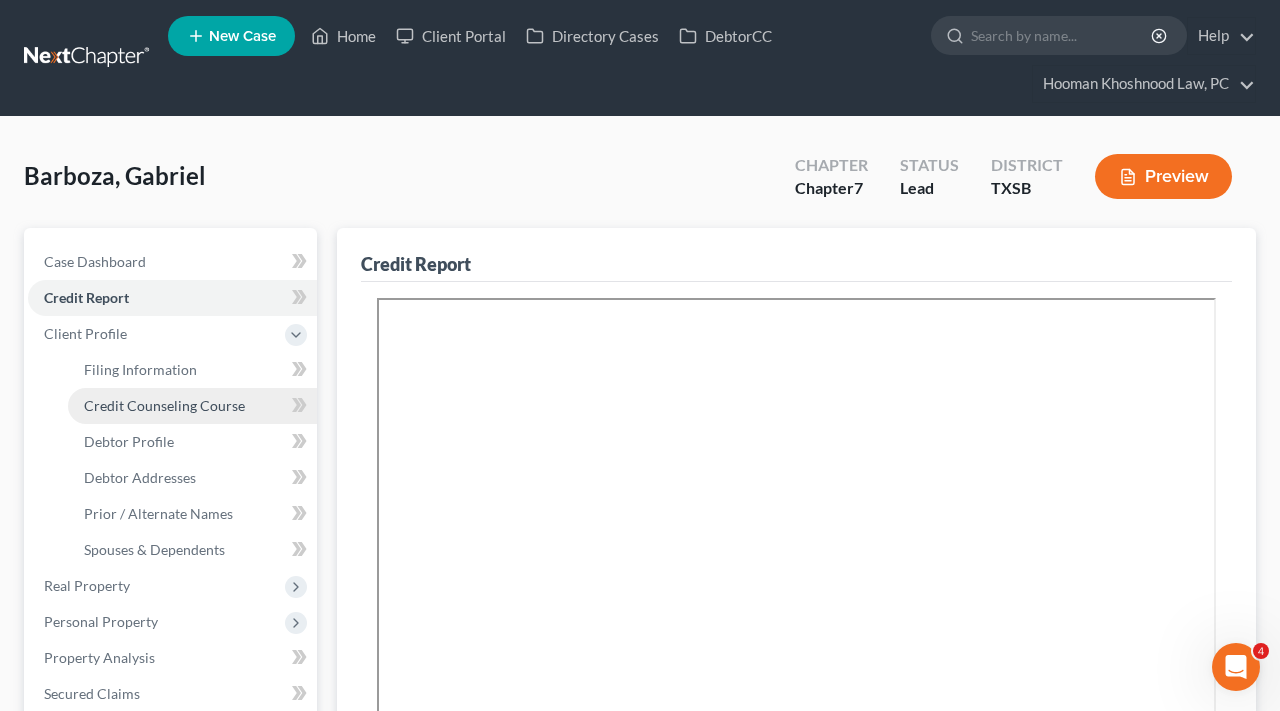 select on "1" 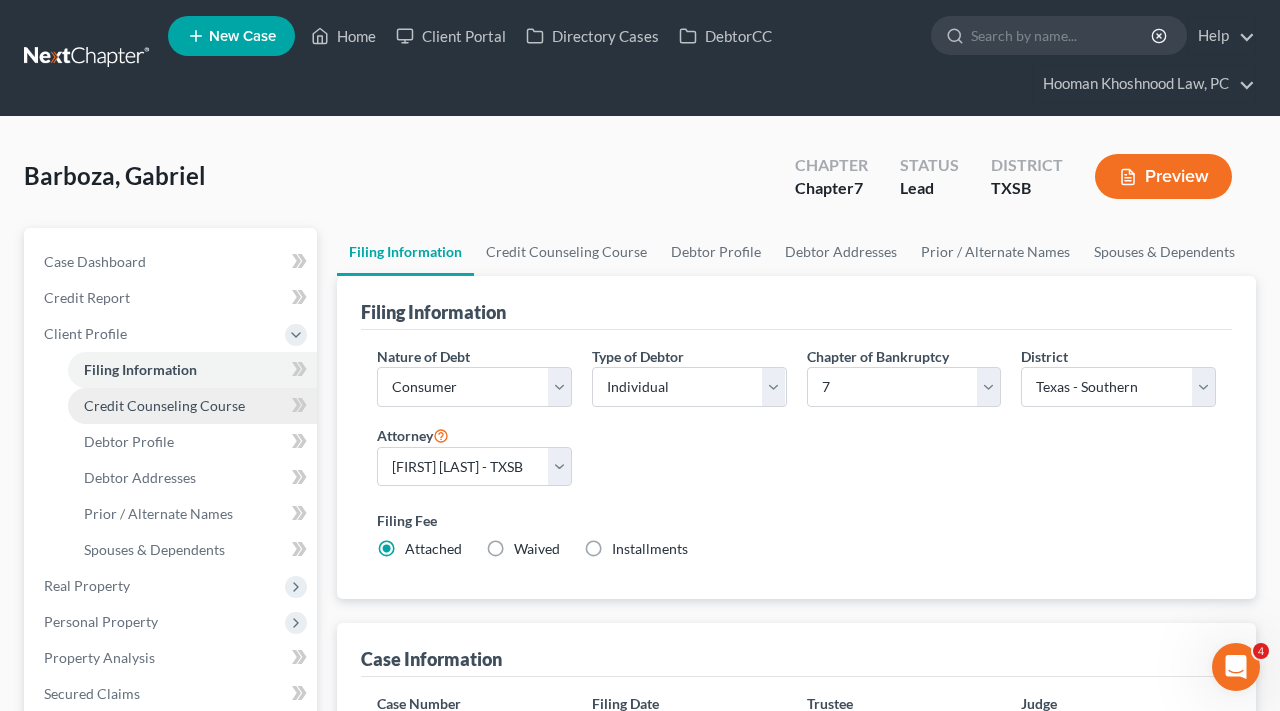 click on "Credit Counseling Course" at bounding box center (164, 405) 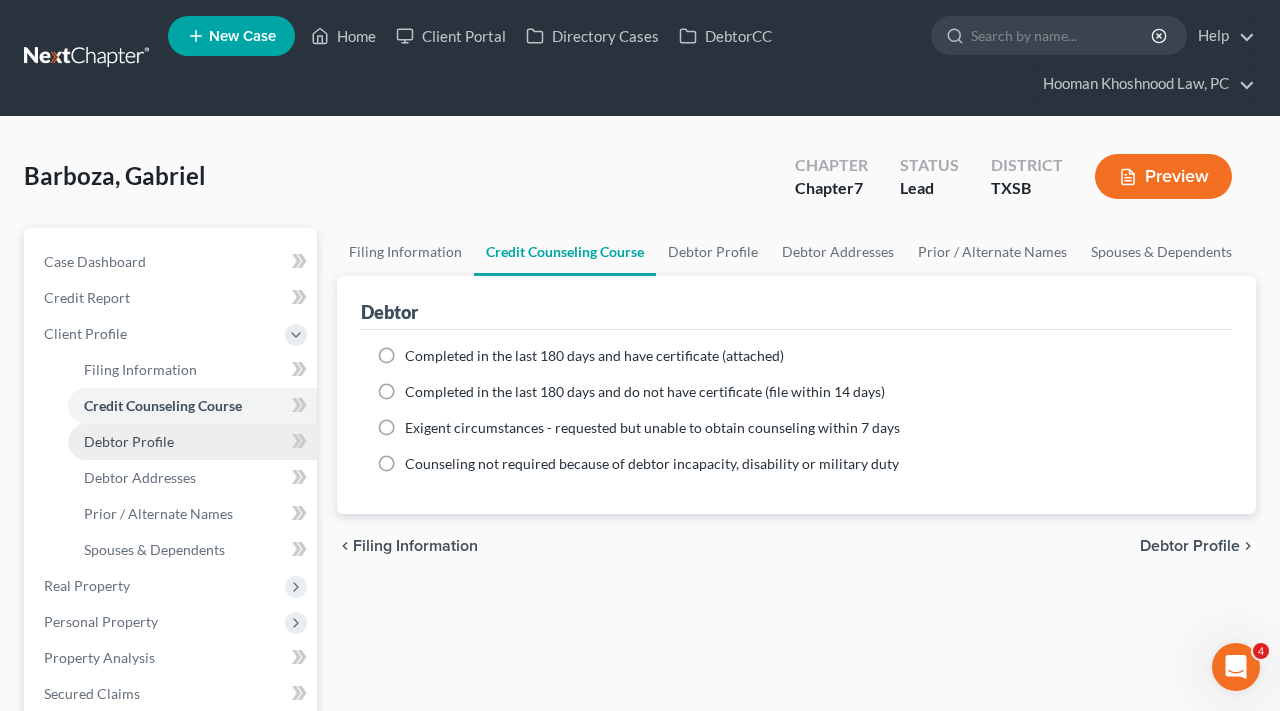 click on "Debtor Profile" at bounding box center (129, 441) 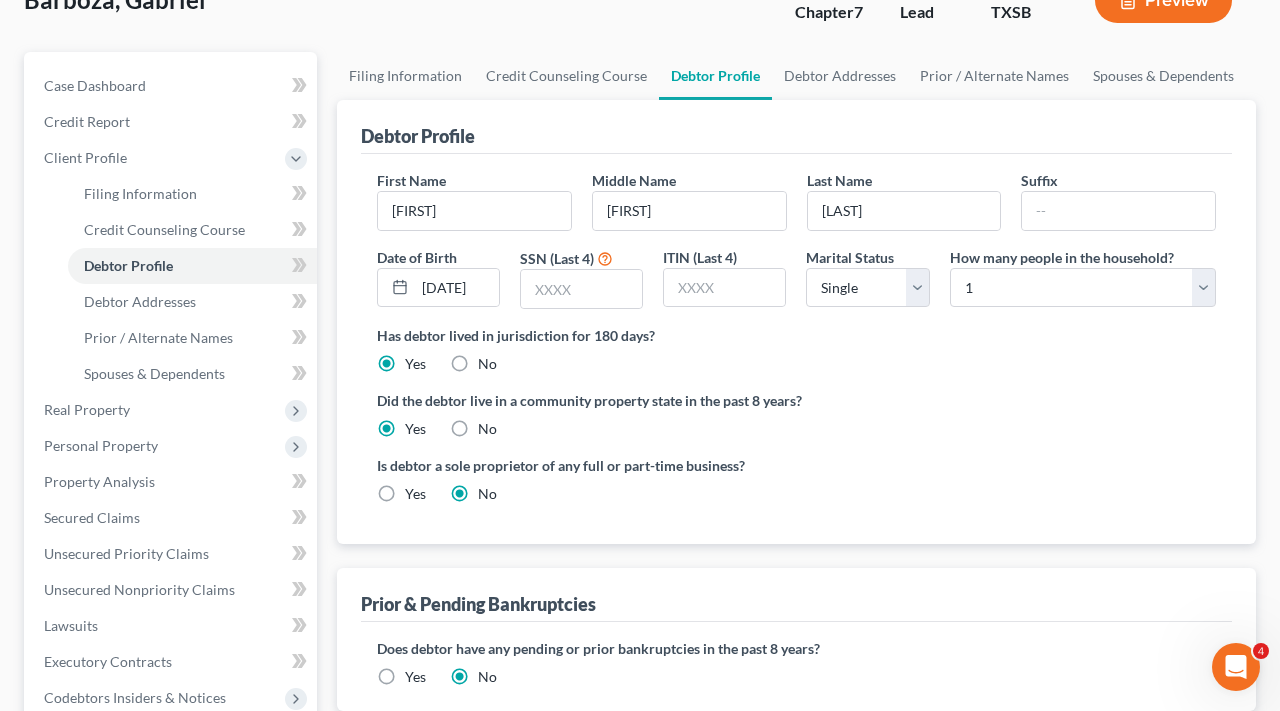 scroll, scrollTop: 178, scrollLeft: 0, axis: vertical 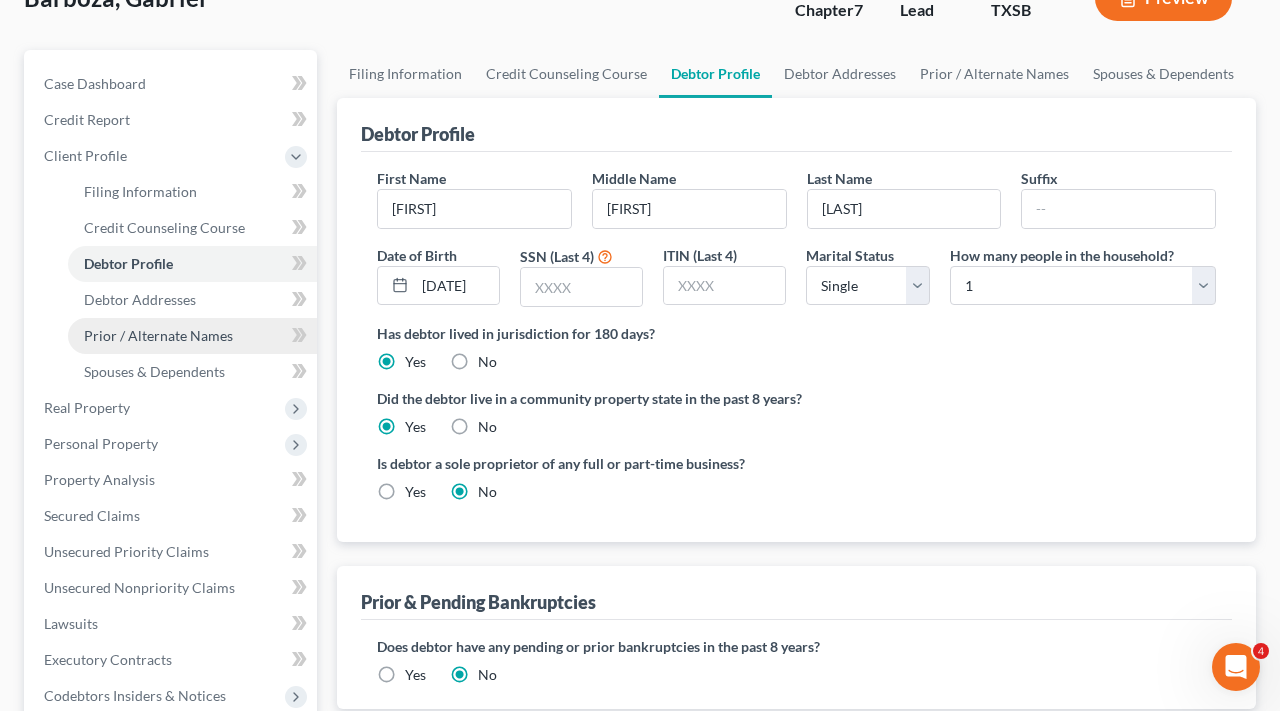 click on "Prior / Alternate Names" at bounding box center (192, 336) 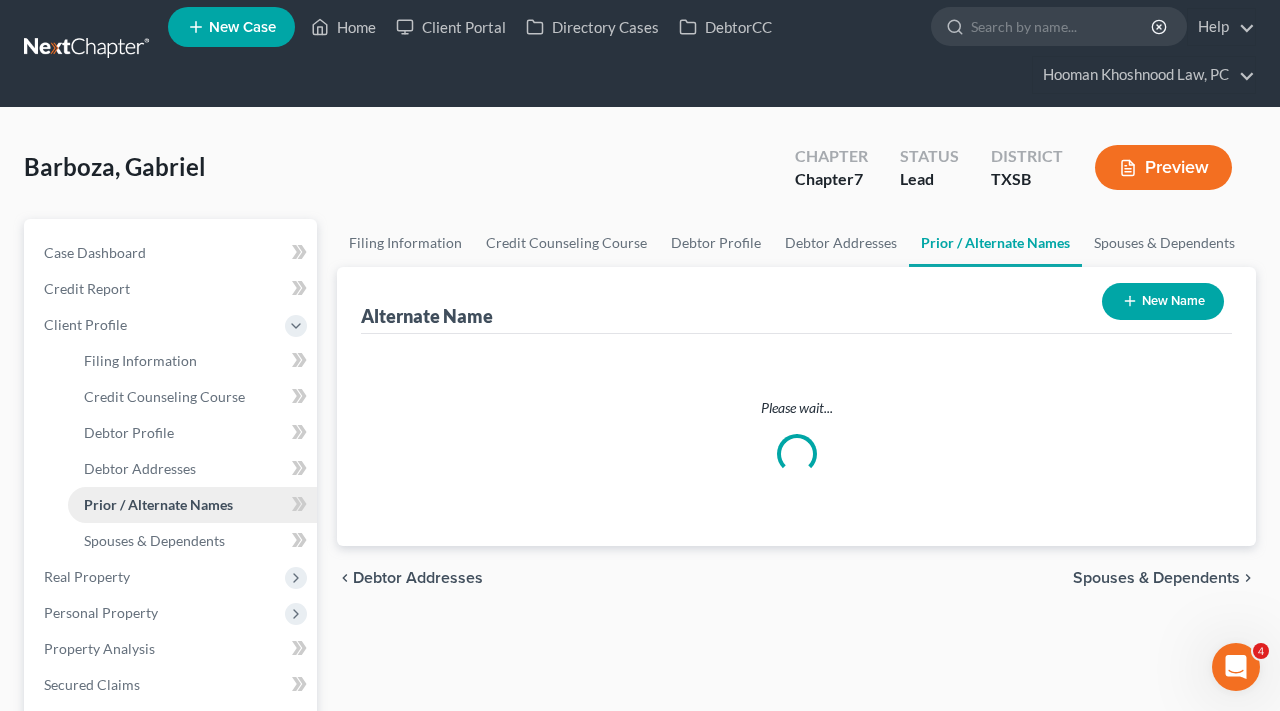 scroll, scrollTop: 0, scrollLeft: 0, axis: both 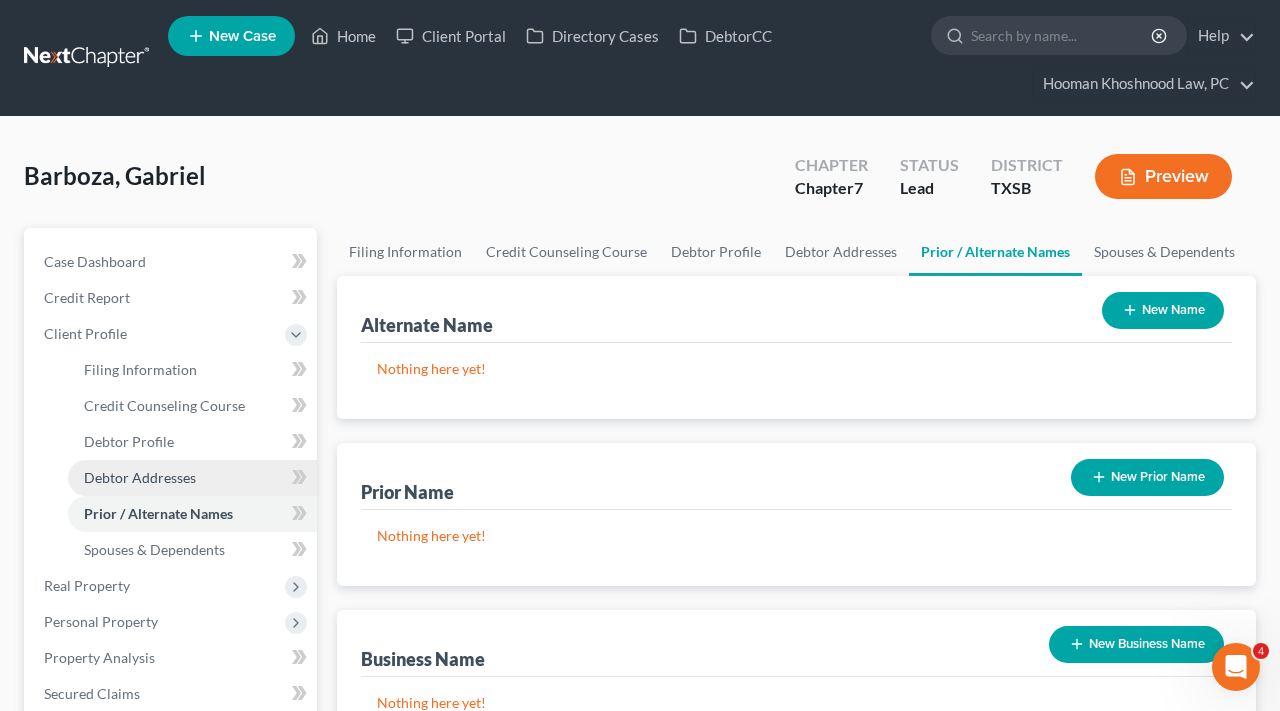 click on "Debtor Addresses" at bounding box center (140, 477) 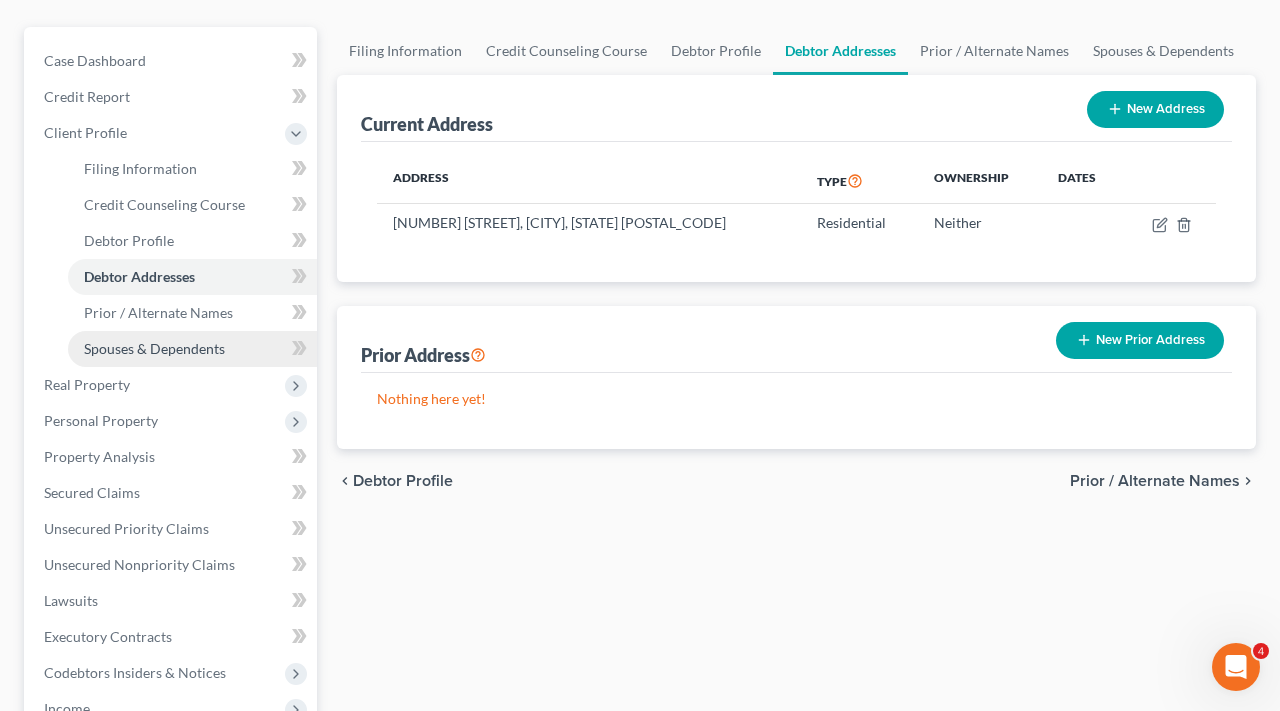 click on "Spouses & Dependents" at bounding box center (154, 348) 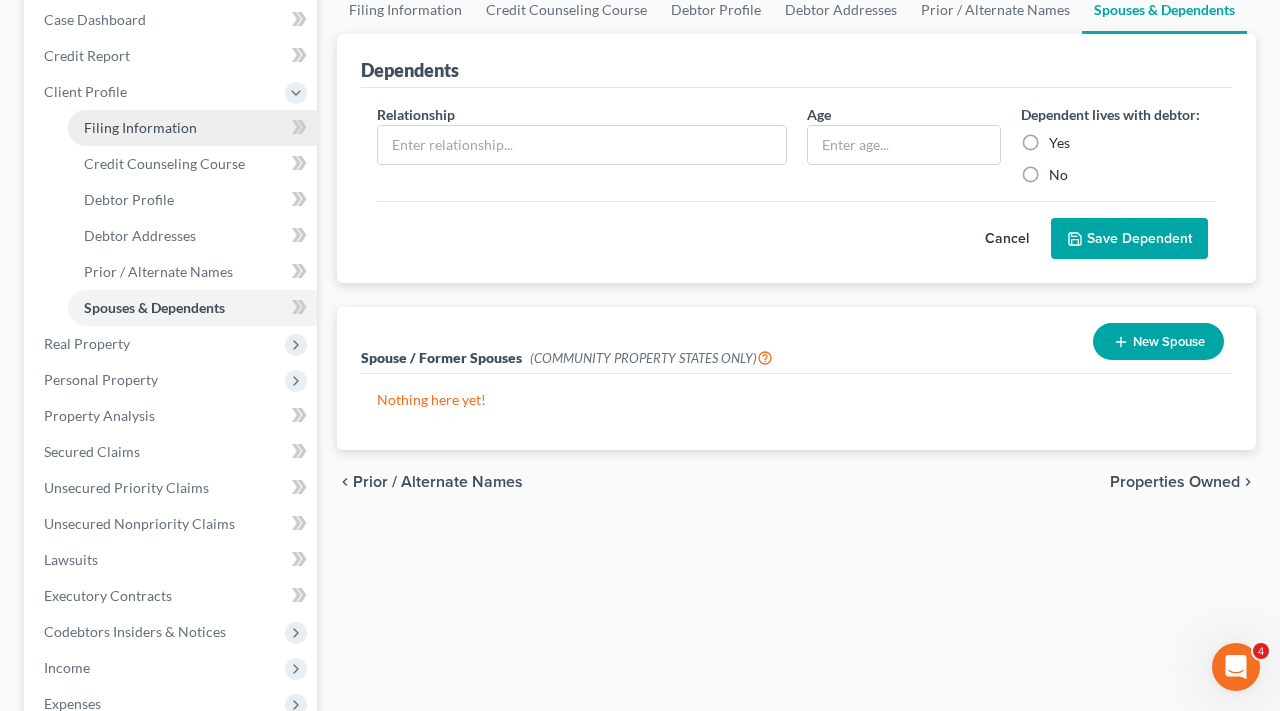 scroll, scrollTop: 318, scrollLeft: 0, axis: vertical 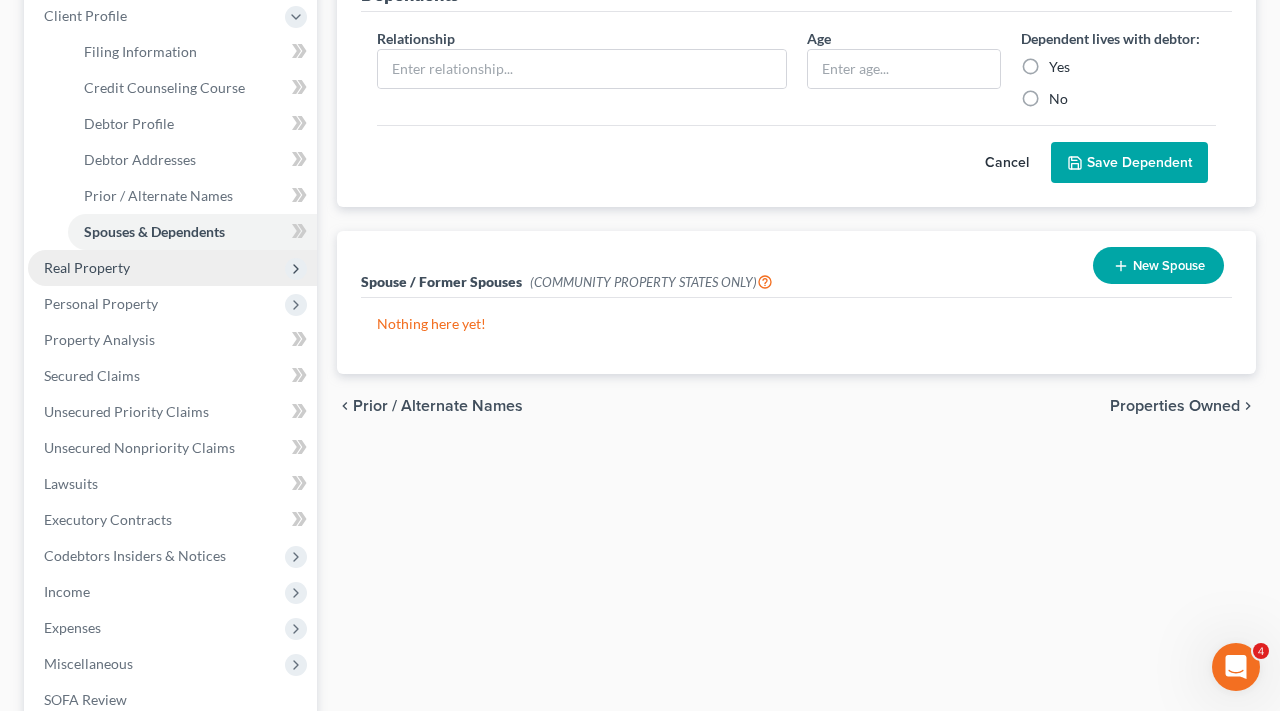 click on "Real Property" at bounding box center [87, 267] 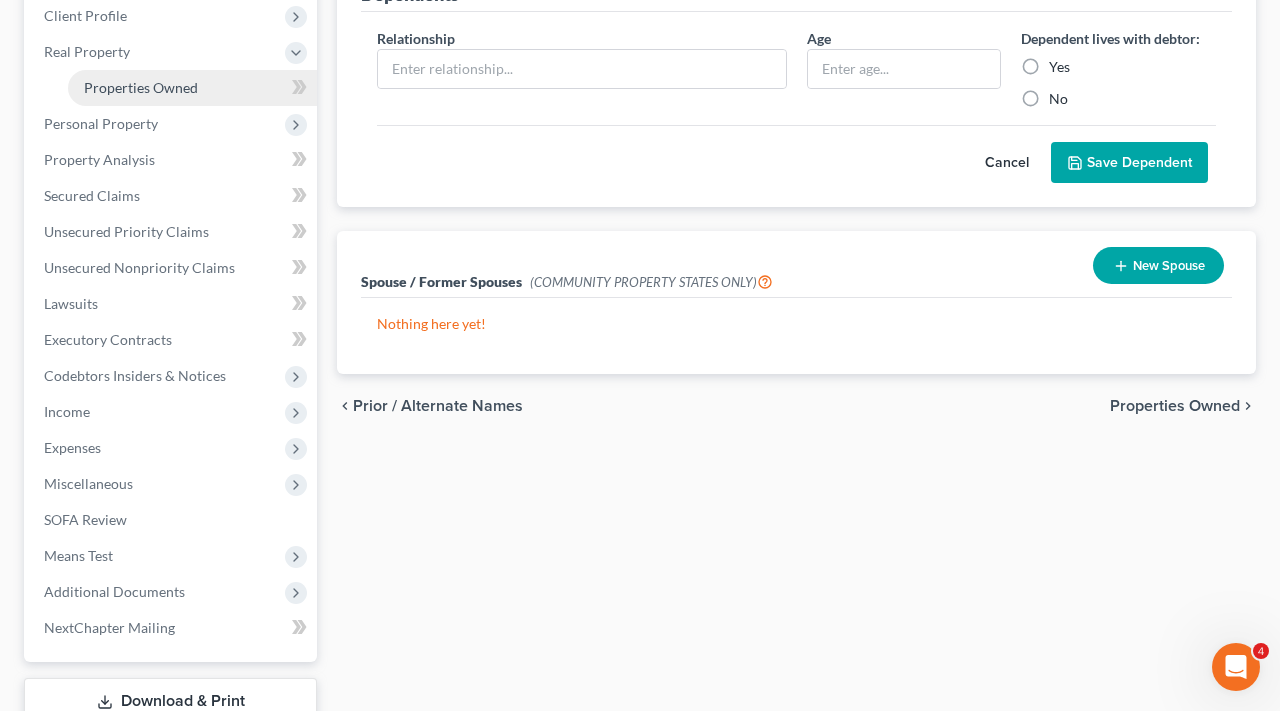 click on "Properties Owned" at bounding box center (141, 87) 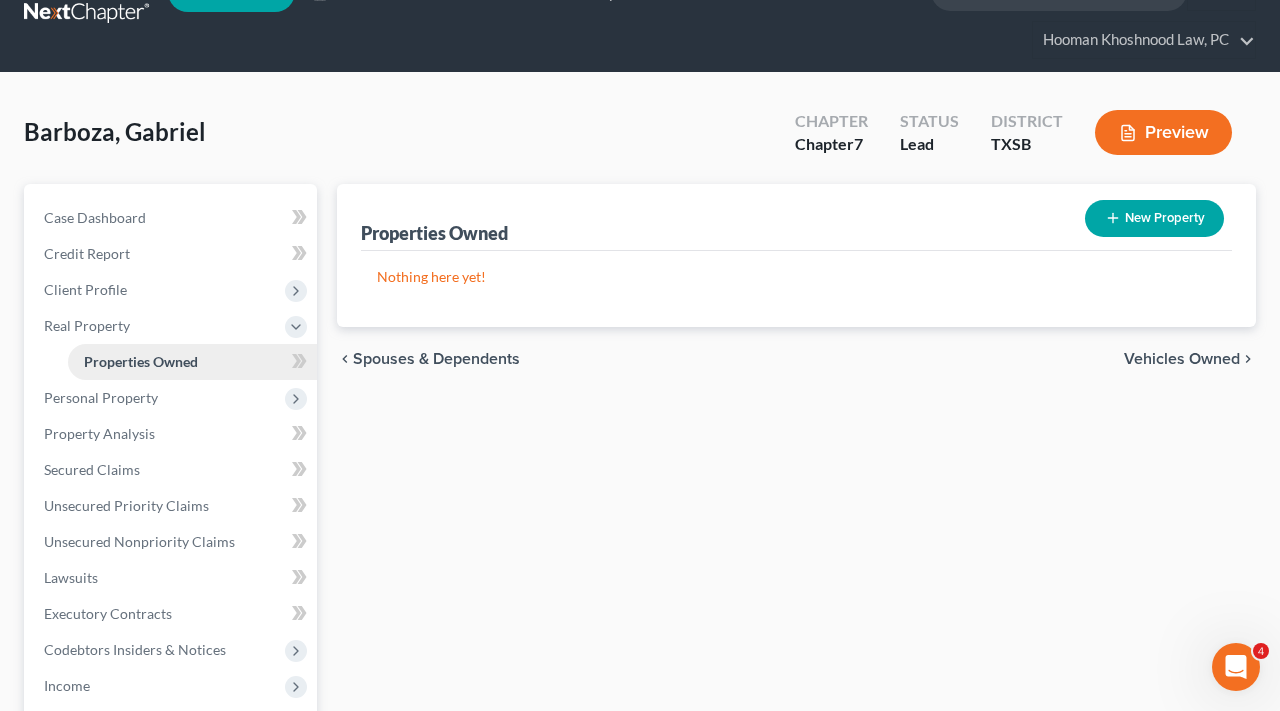 scroll, scrollTop: 0, scrollLeft: 0, axis: both 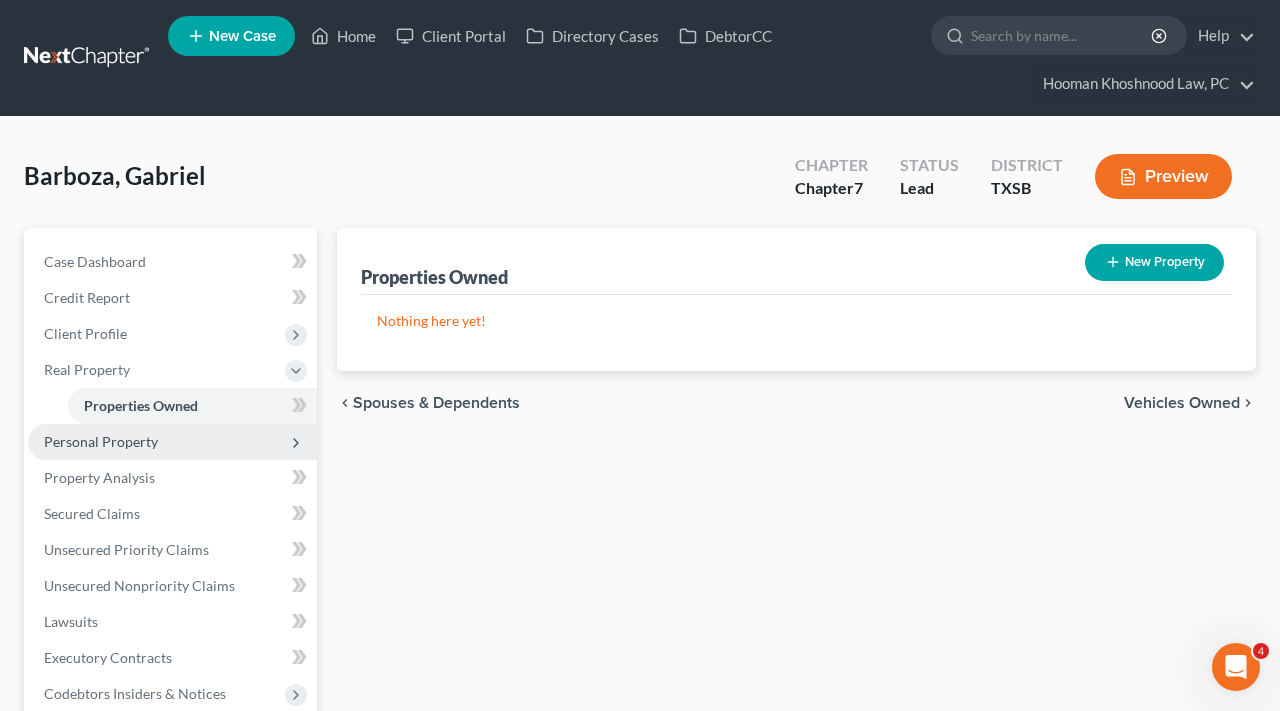 click on "Personal Property" at bounding box center [101, 441] 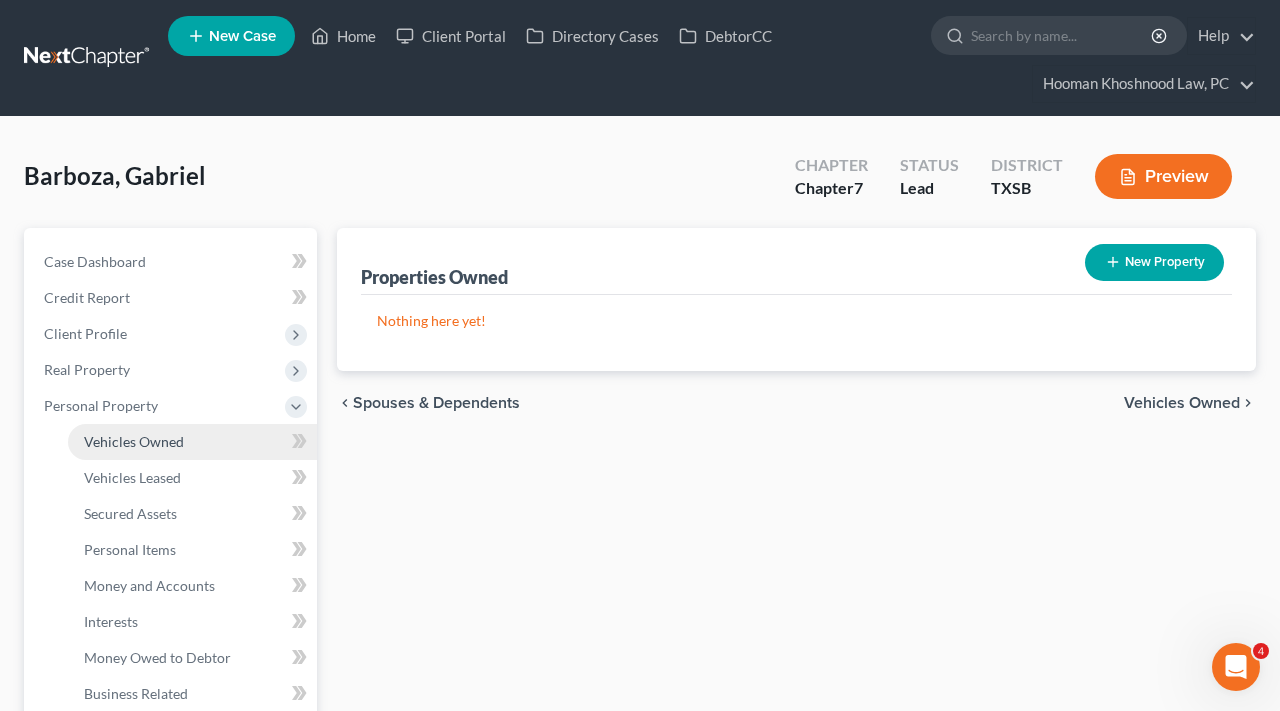 click on "Vehicles Owned" at bounding box center [134, 441] 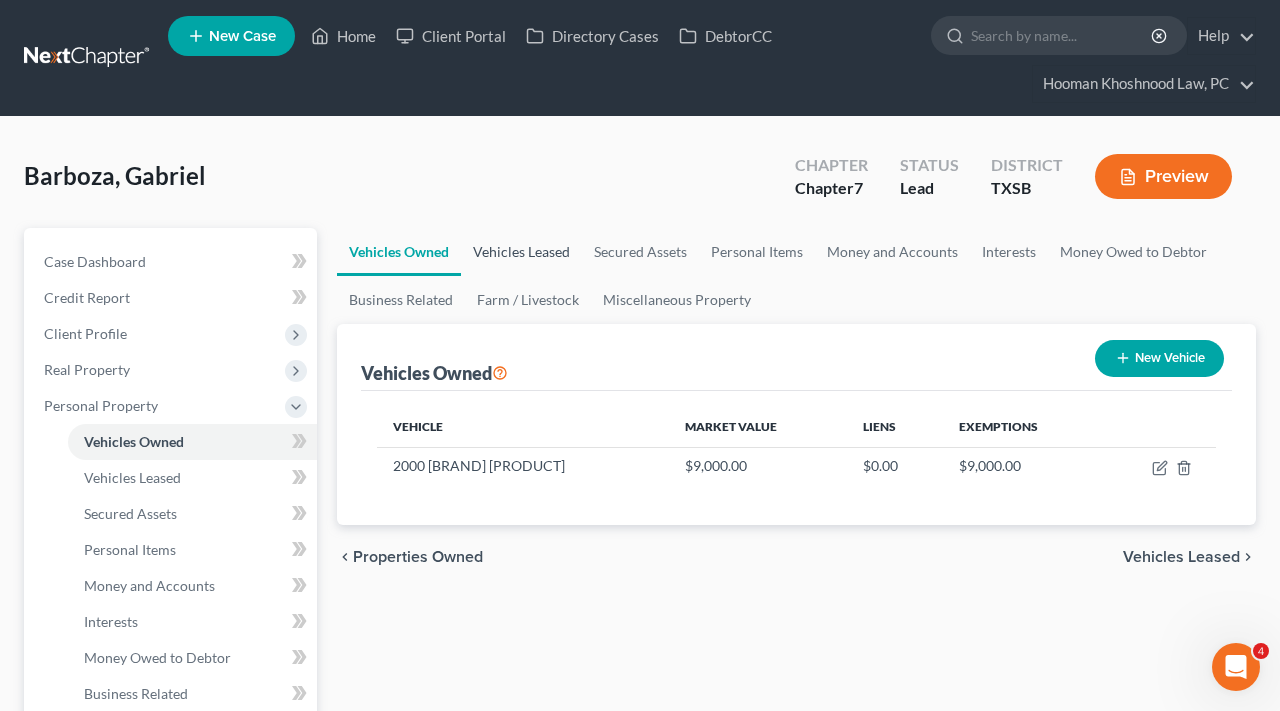 click on "Vehicles Leased" at bounding box center [521, 252] 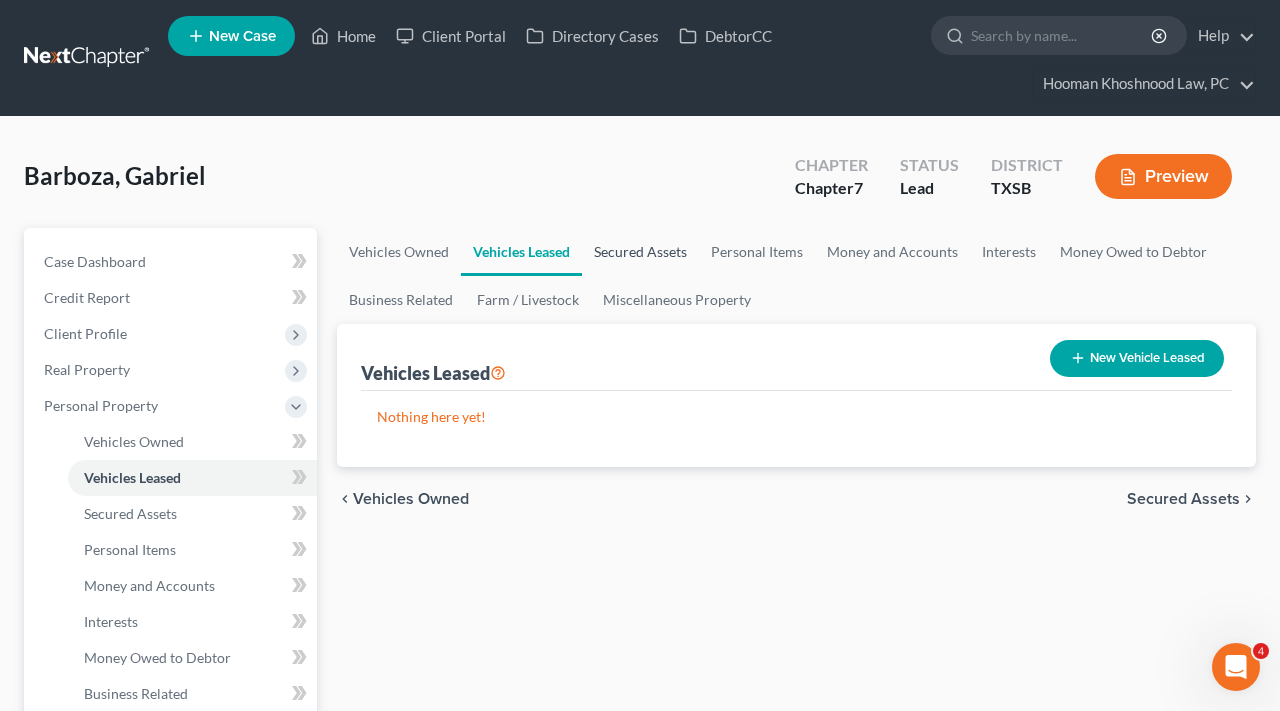 click on "Secured Assets" at bounding box center (640, 252) 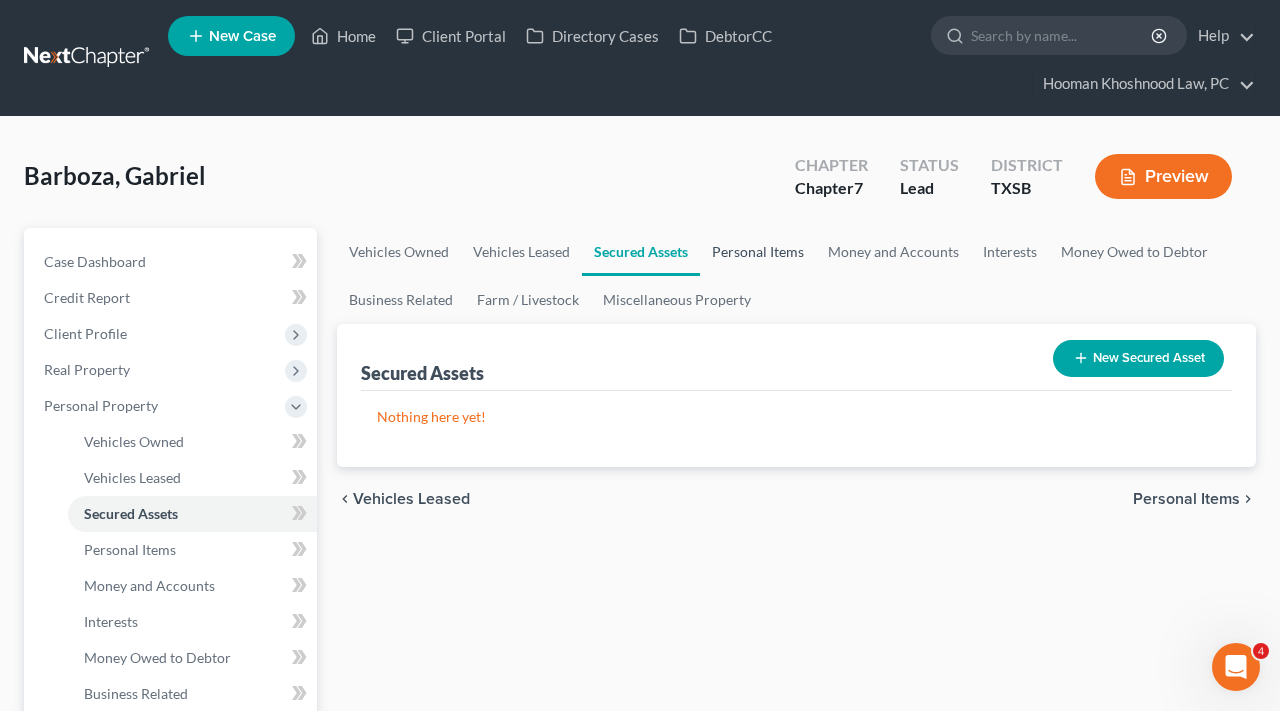 click on "Personal Items" at bounding box center [758, 252] 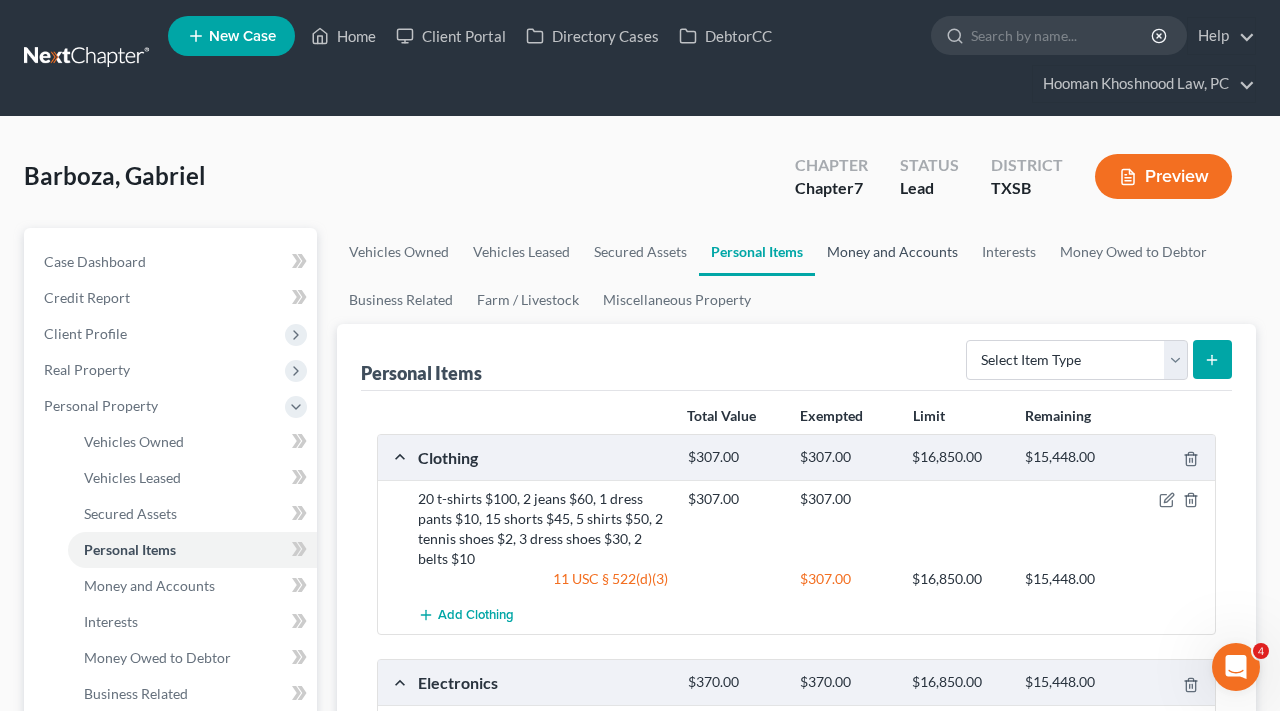 scroll, scrollTop: 0, scrollLeft: 0, axis: both 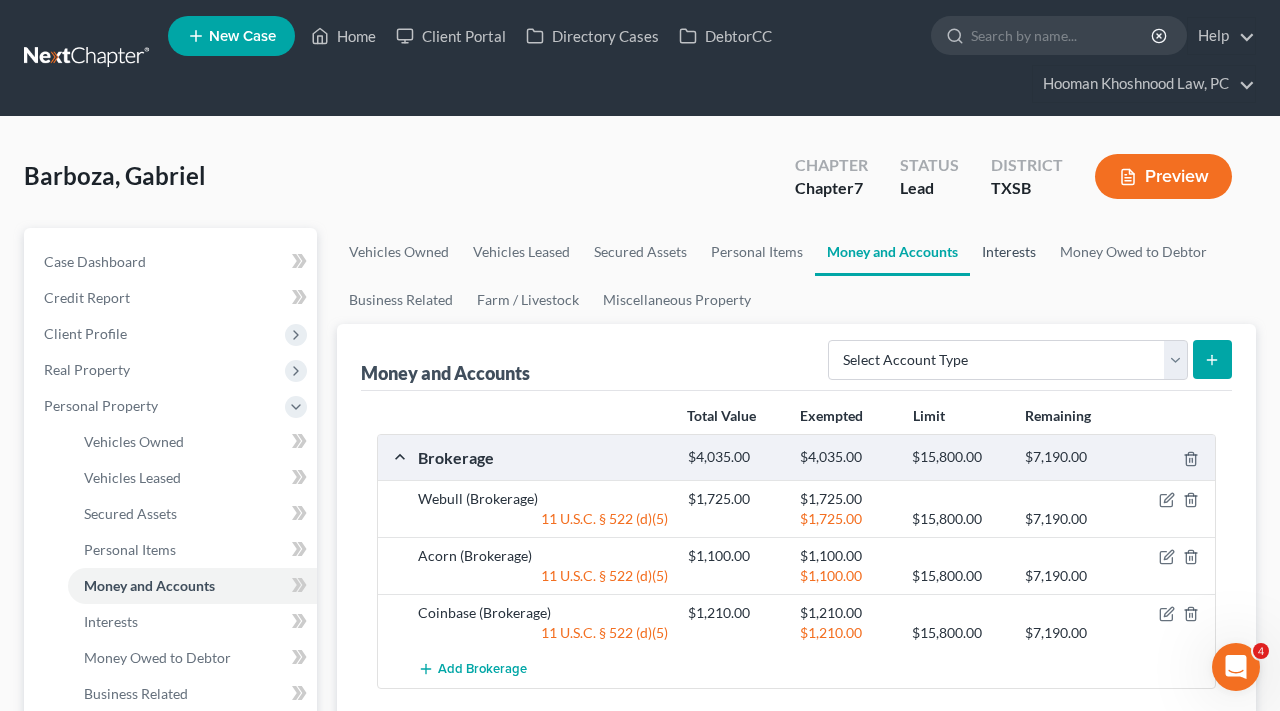 click on "Interests" at bounding box center (1009, 252) 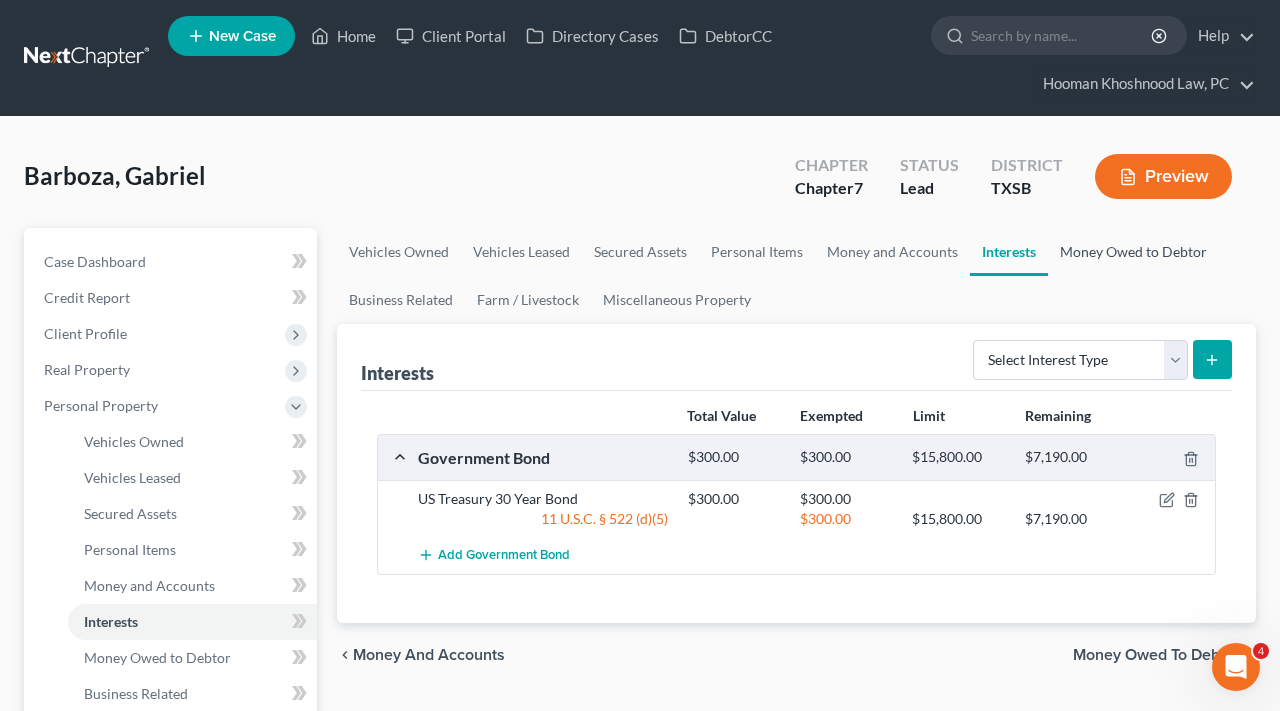 click on "Money Owed to Debtor" at bounding box center [1133, 252] 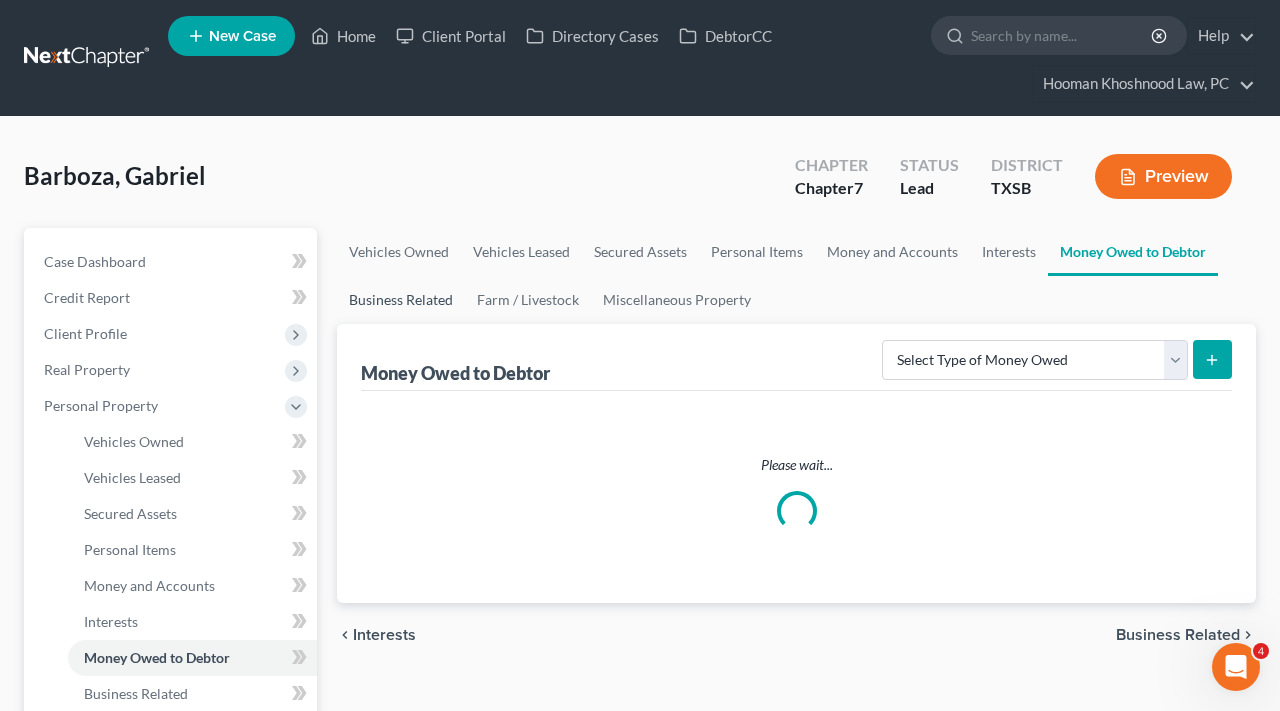 click on "Business Related" at bounding box center [401, 300] 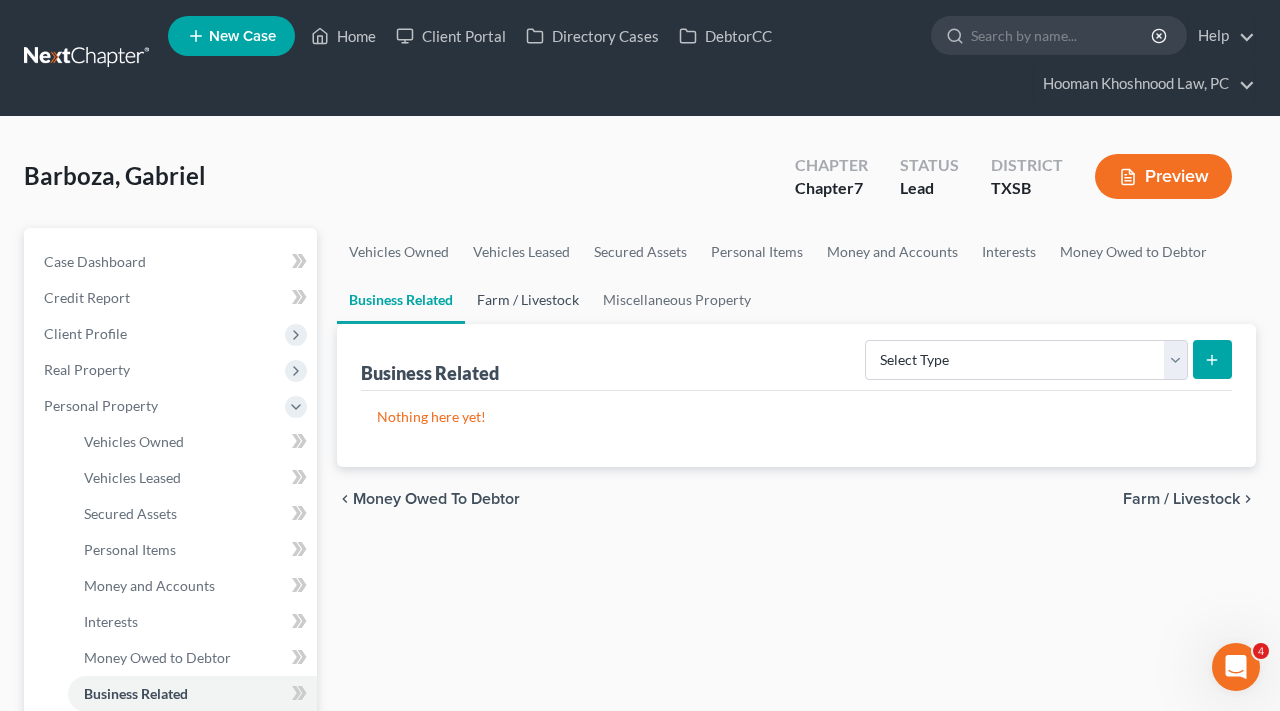 click on "Farm / Livestock" at bounding box center (528, 300) 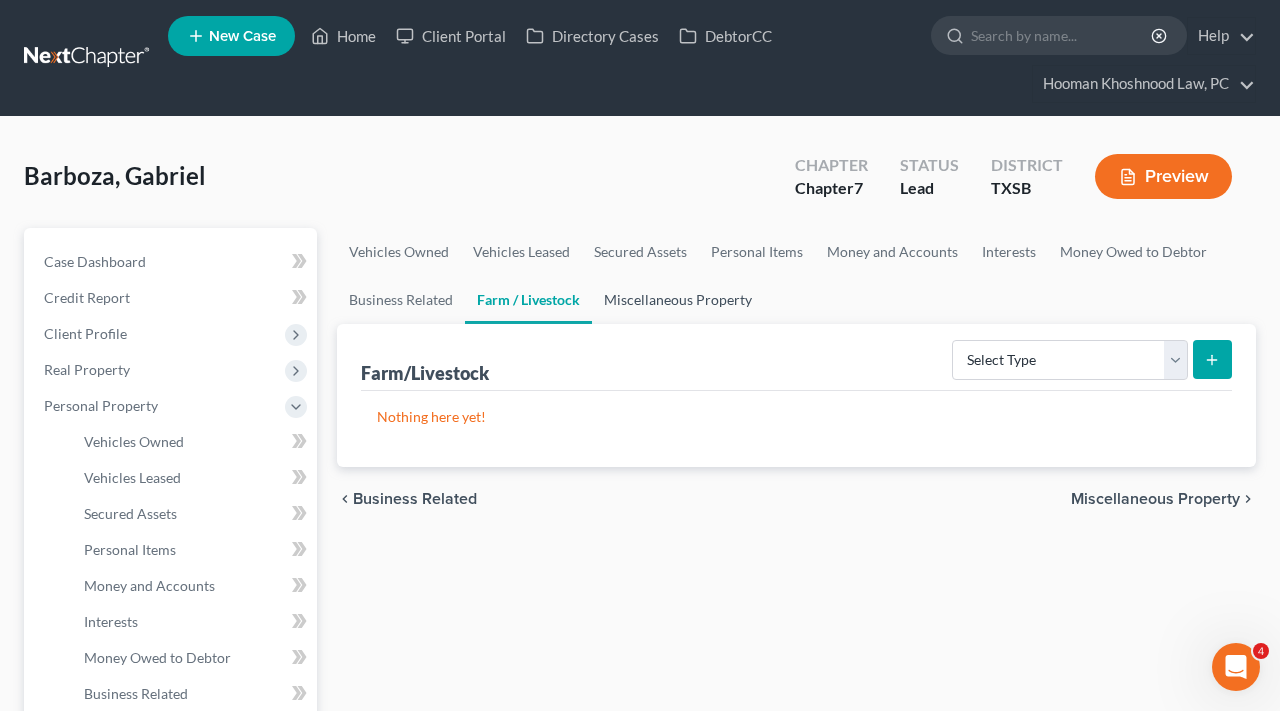 click on "Miscellaneous Property" at bounding box center [678, 300] 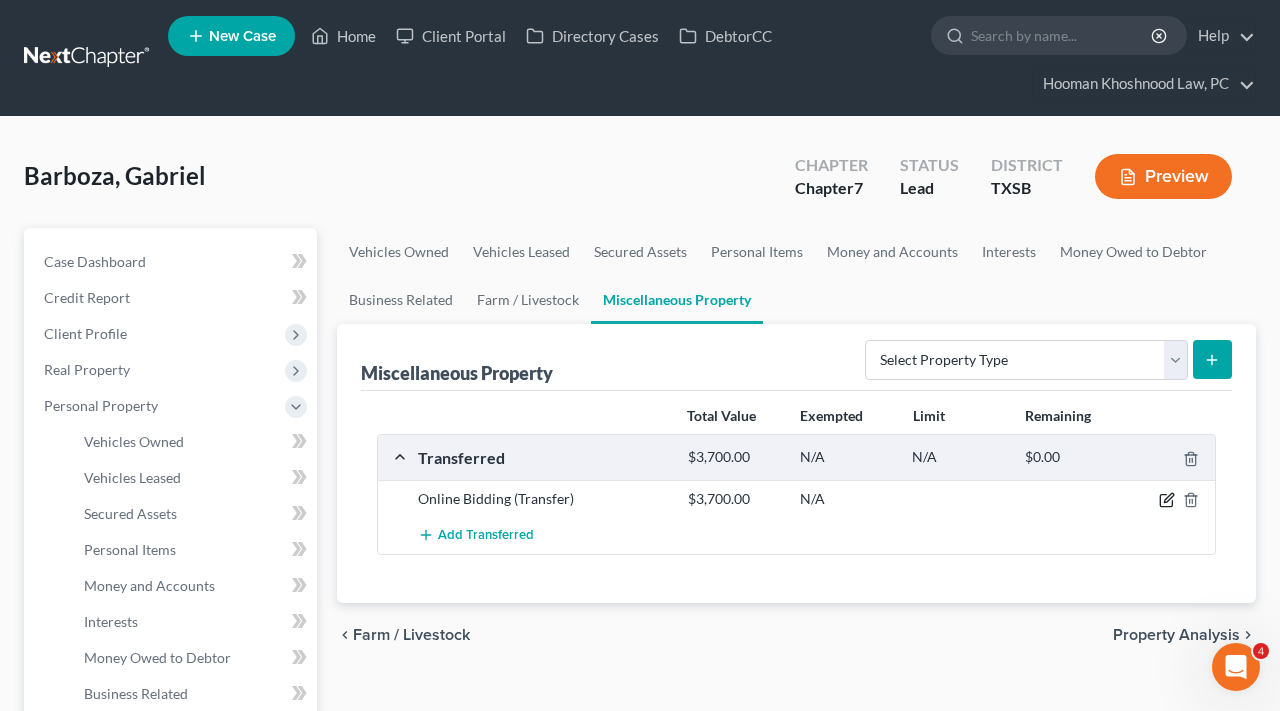 click 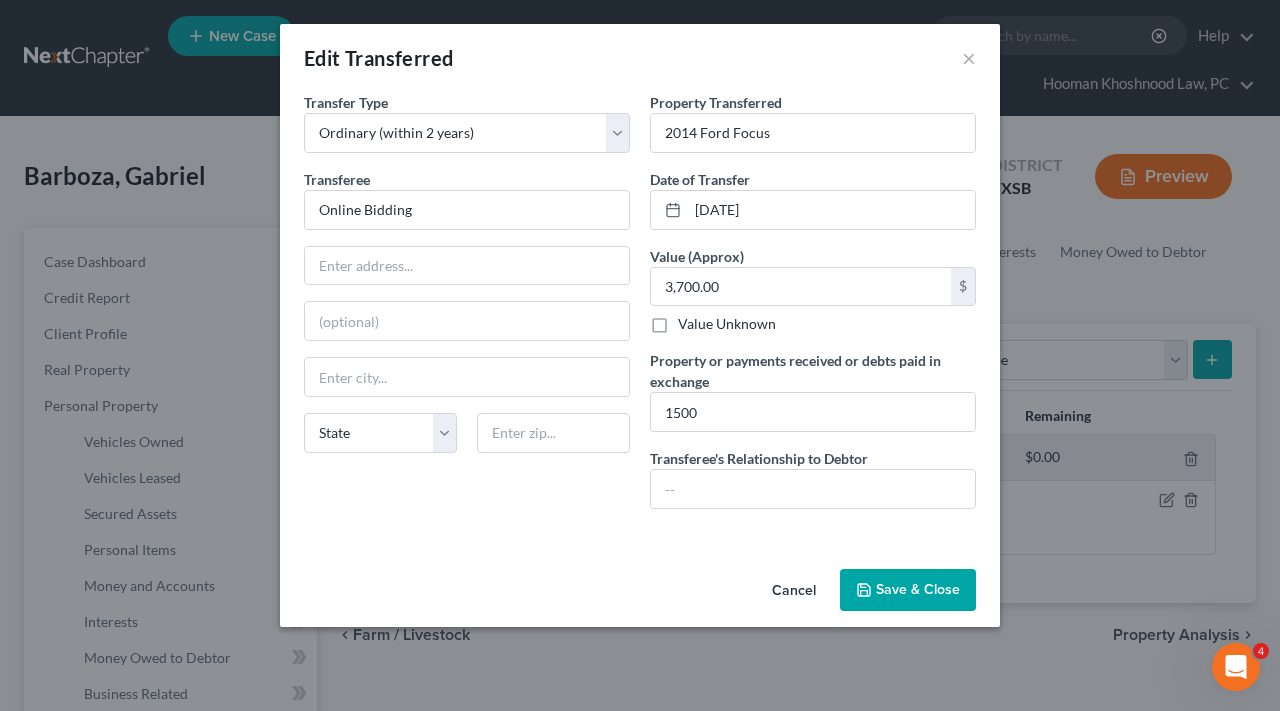 click on "Save & Close" at bounding box center (908, 590) 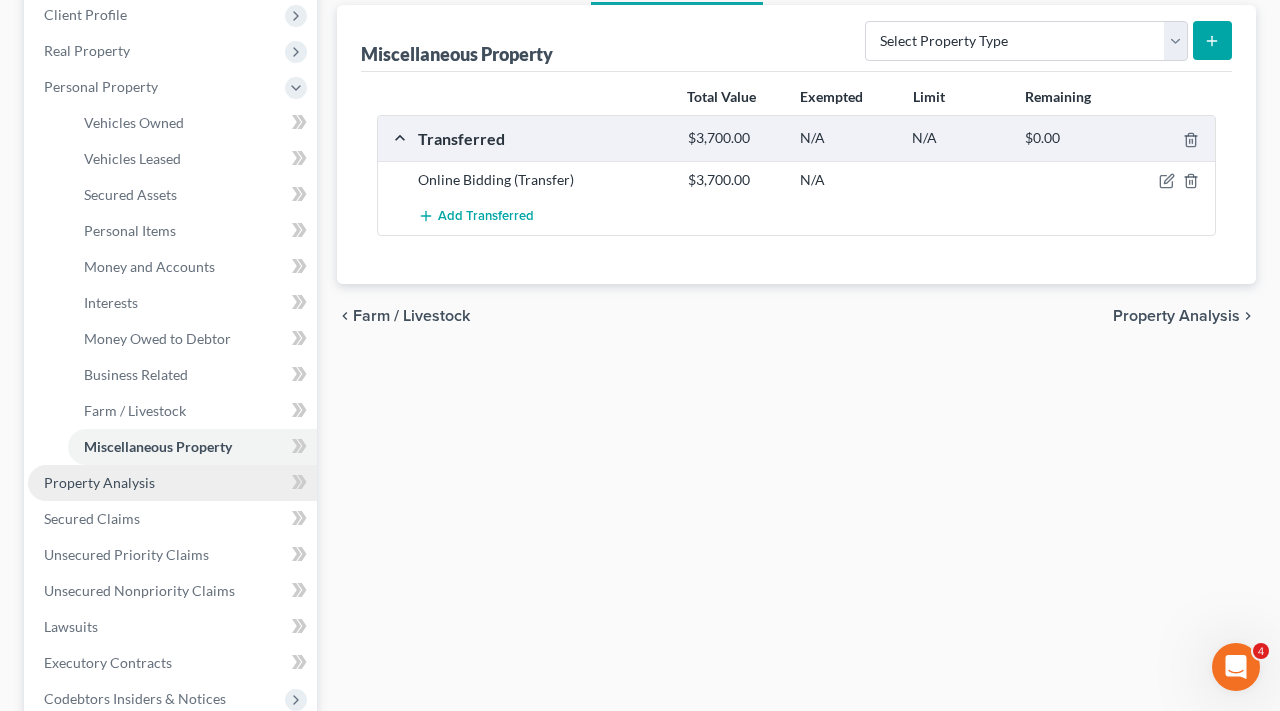 click on "Property Analysis" at bounding box center [99, 482] 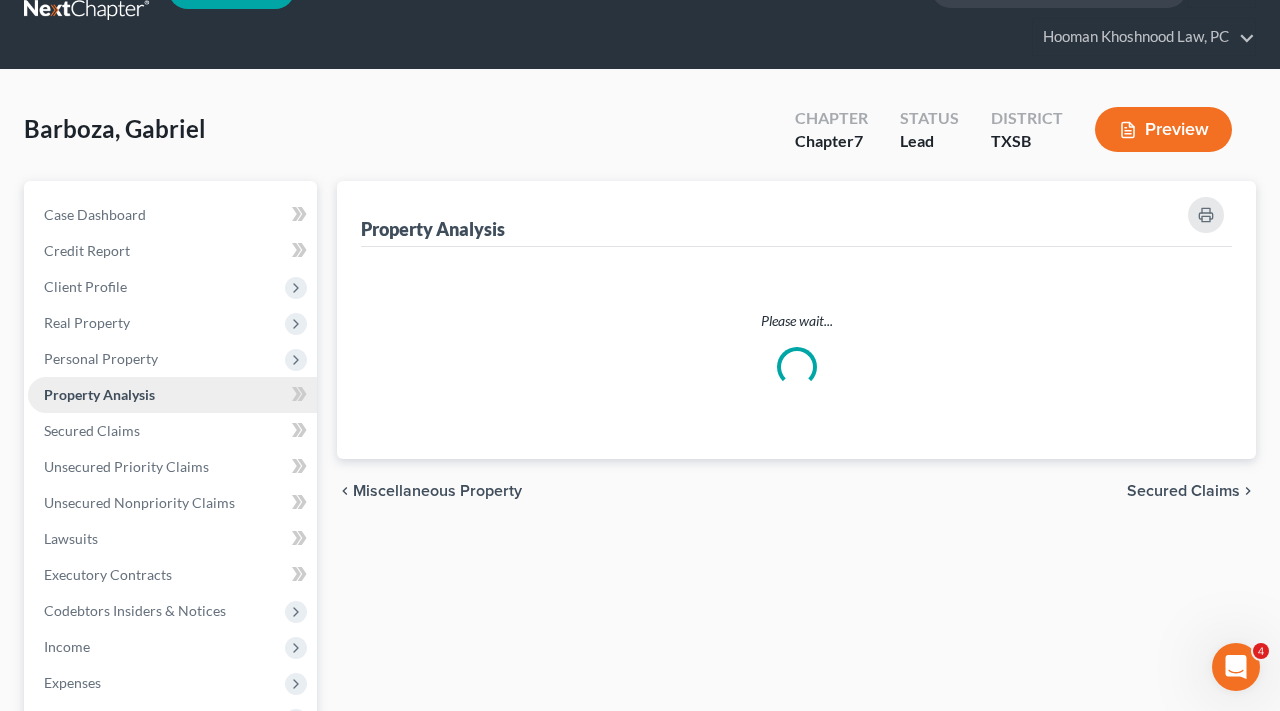 scroll, scrollTop: 0, scrollLeft: 0, axis: both 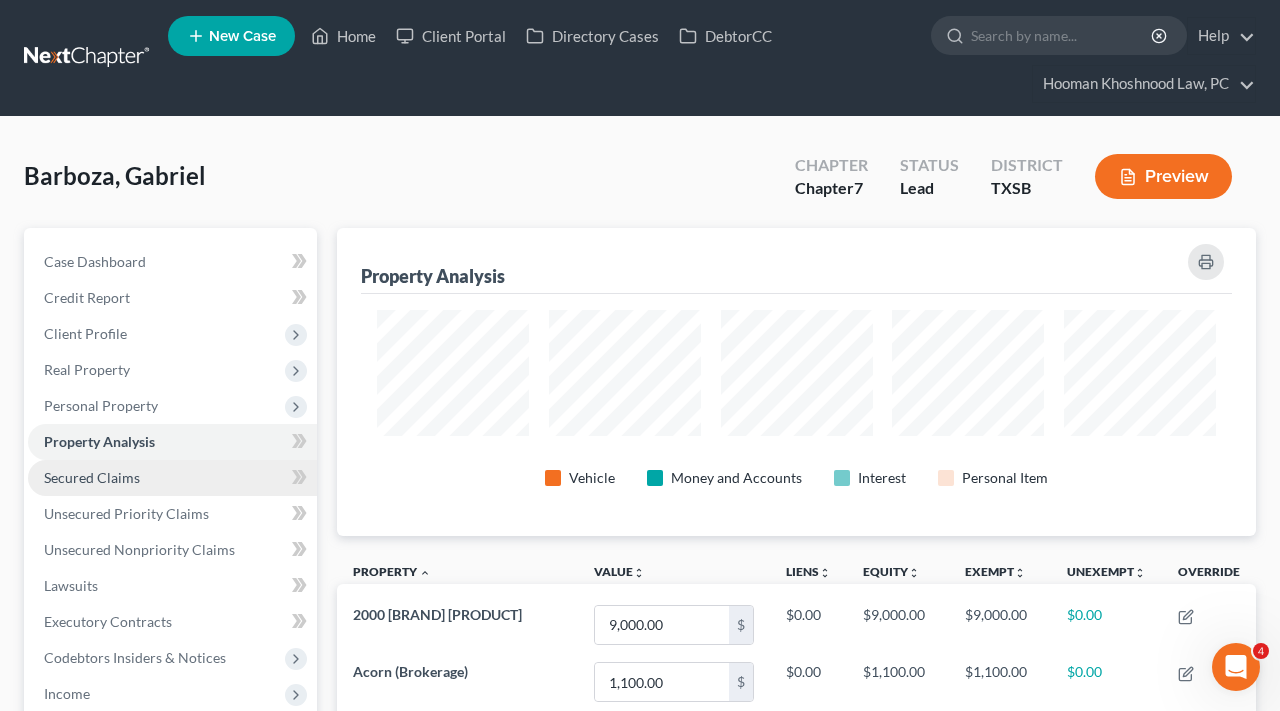 click on "Secured Claims" at bounding box center (92, 477) 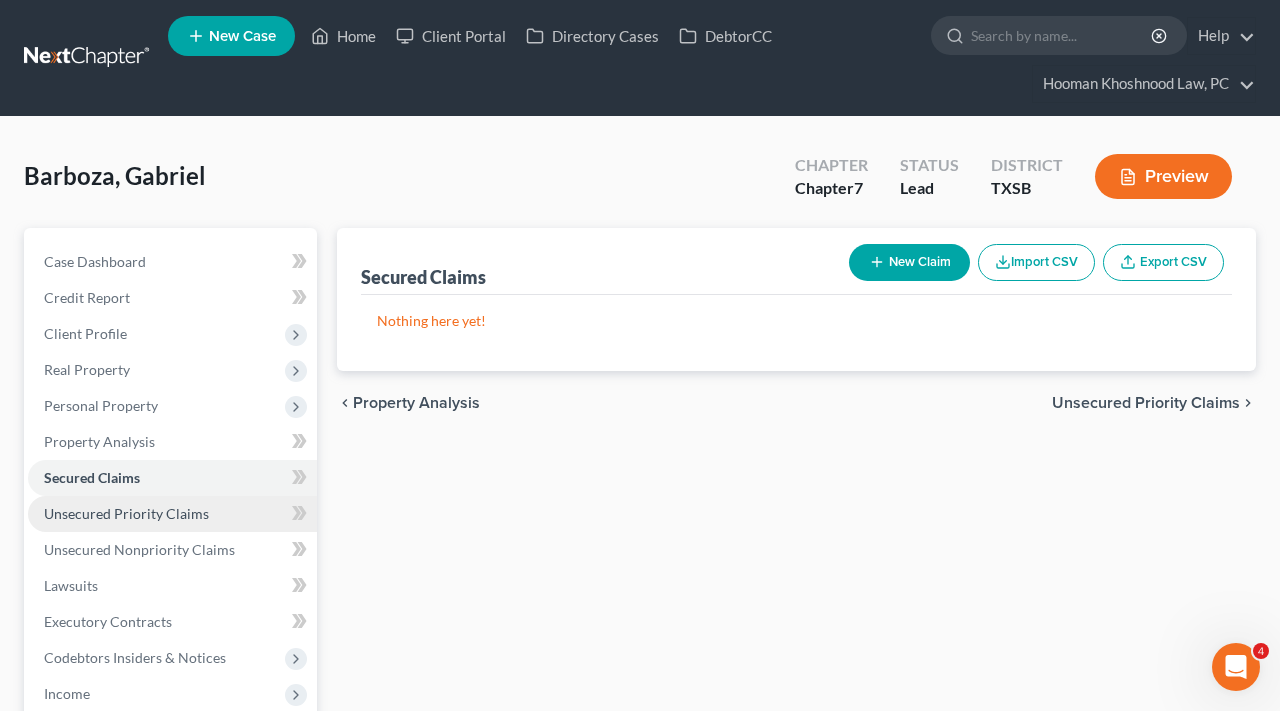 click on "Unsecured Priority Claims" at bounding box center [126, 513] 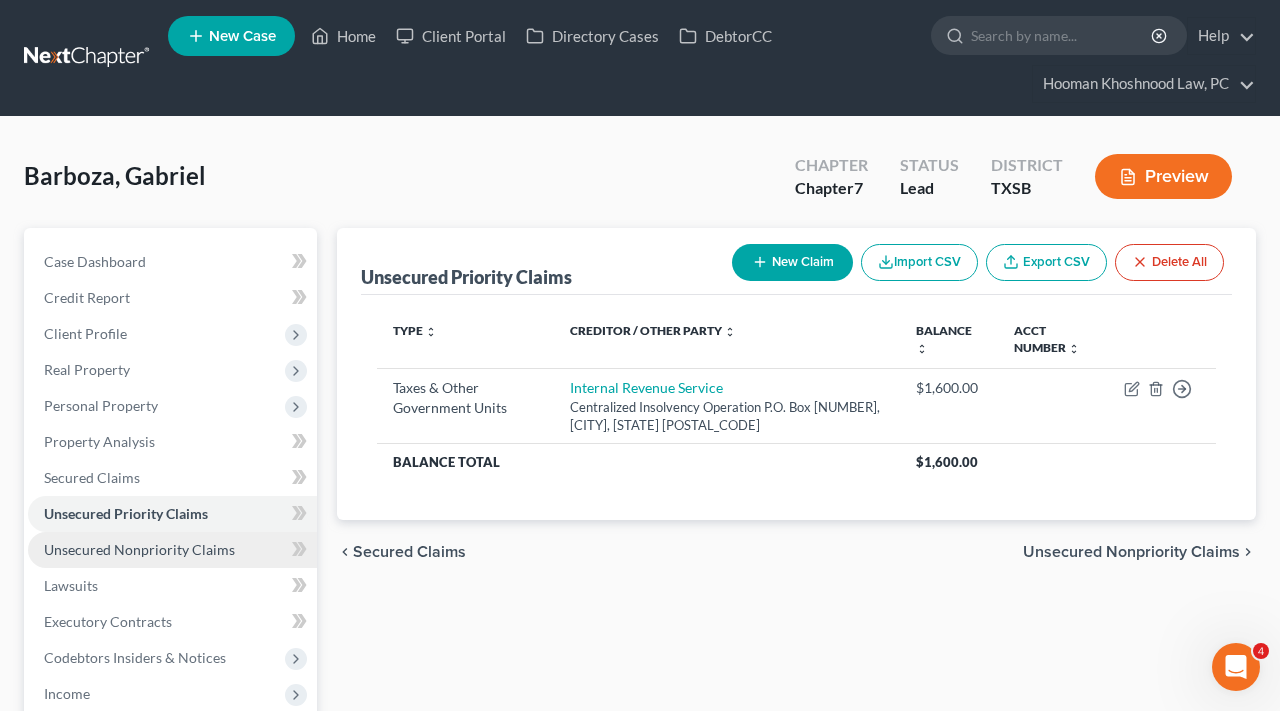 click on "Unsecured Nonpriority Claims" at bounding box center [139, 549] 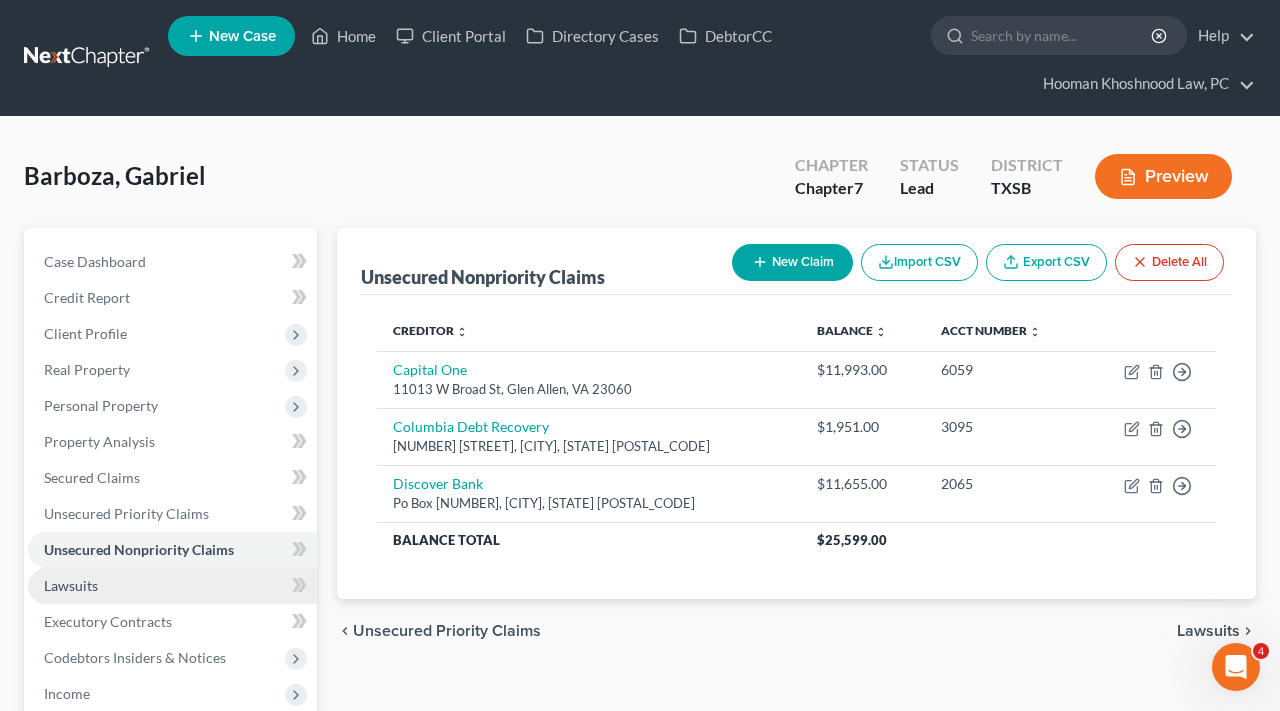 click on "Lawsuits" at bounding box center [71, 585] 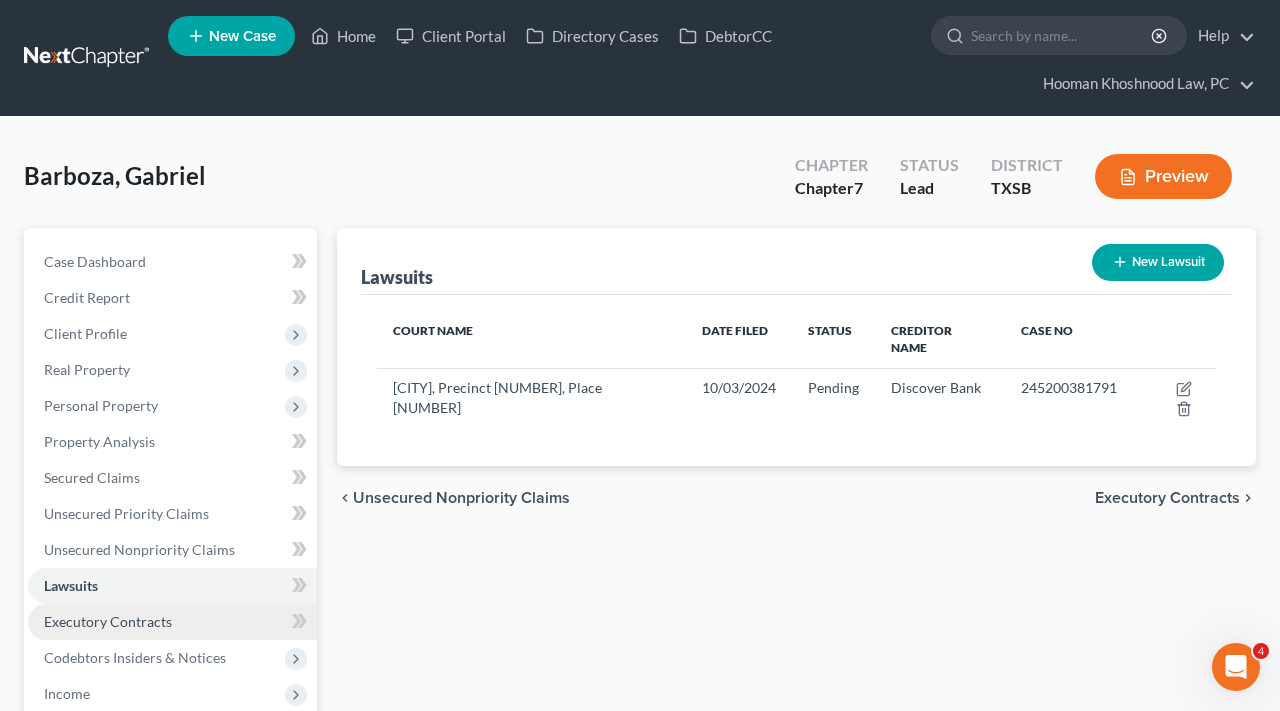 click on "Executory Contracts" at bounding box center (172, 622) 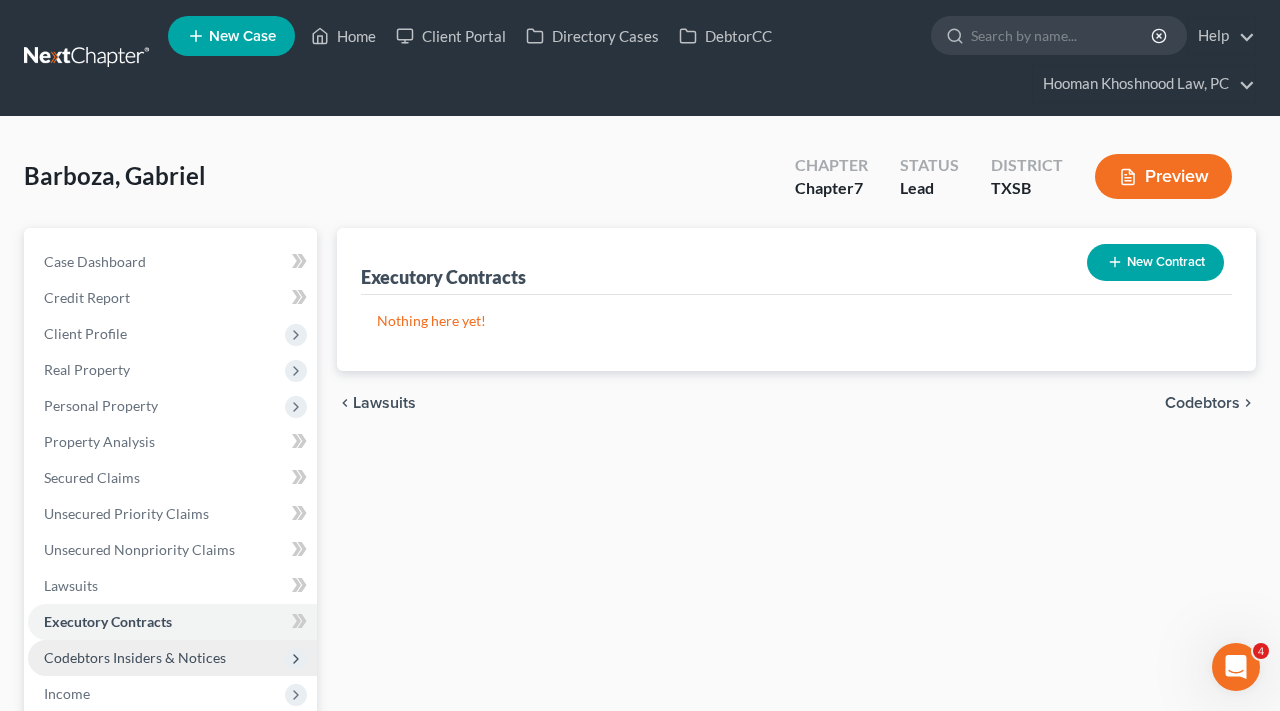 click on "Codebtors Insiders & Notices" at bounding box center (135, 657) 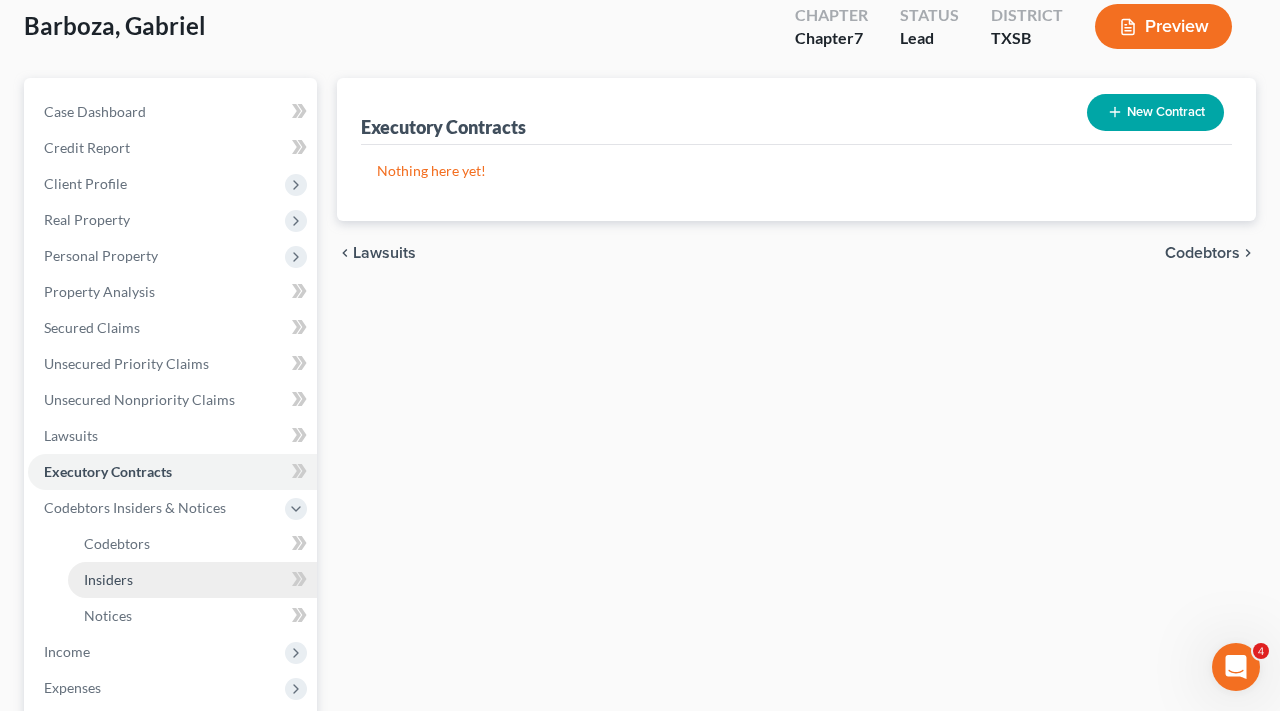 click on "Insiders" at bounding box center (108, 579) 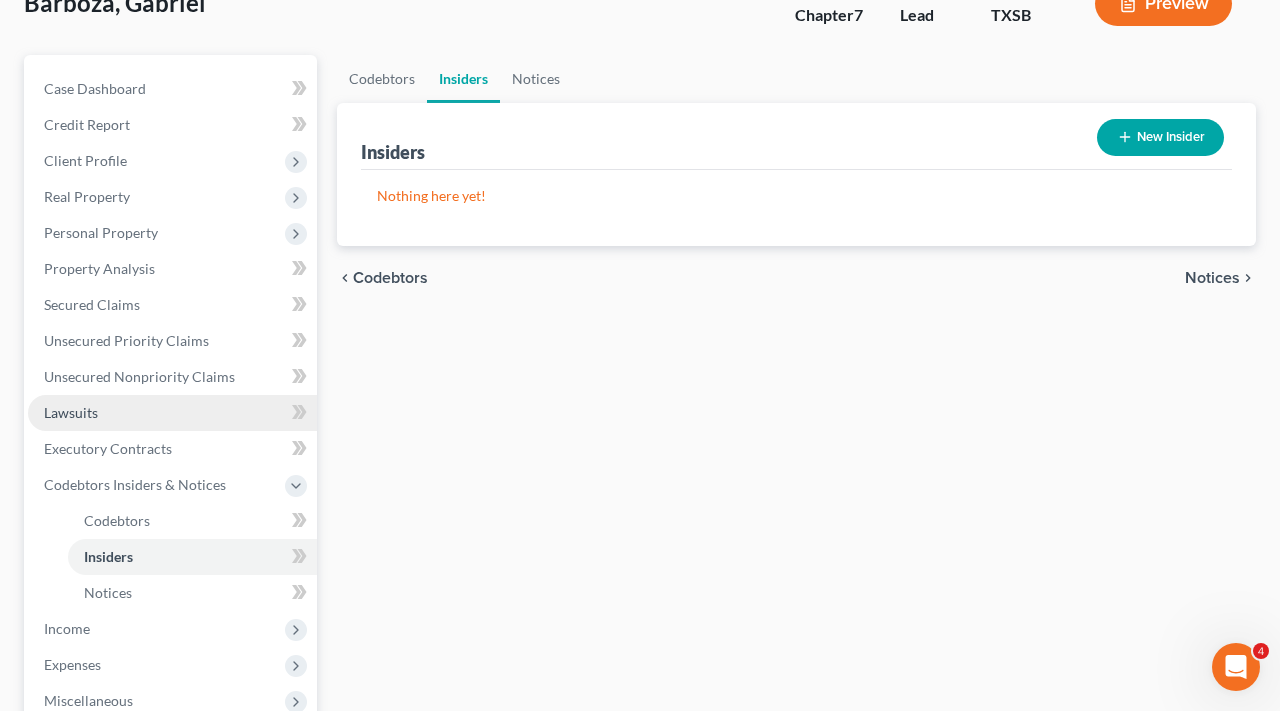 scroll, scrollTop: 193, scrollLeft: 0, axis: vertical 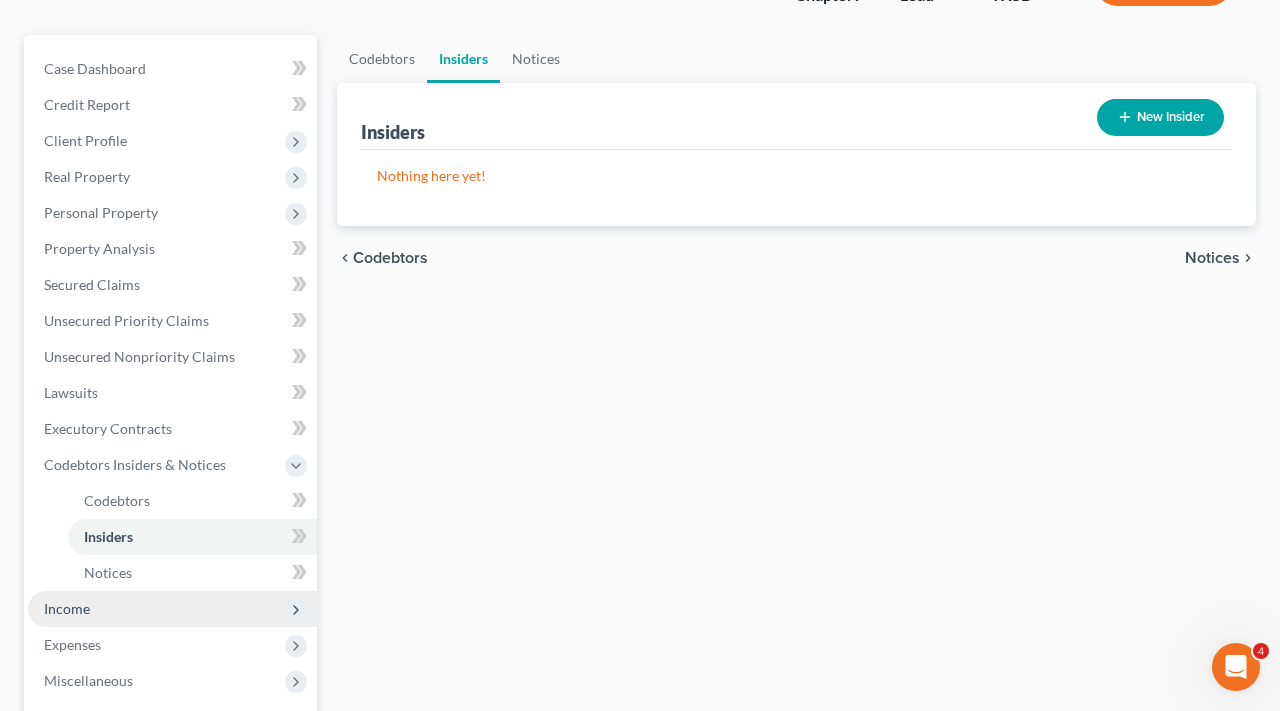 click on "Income" at bounding box center (67, 608) 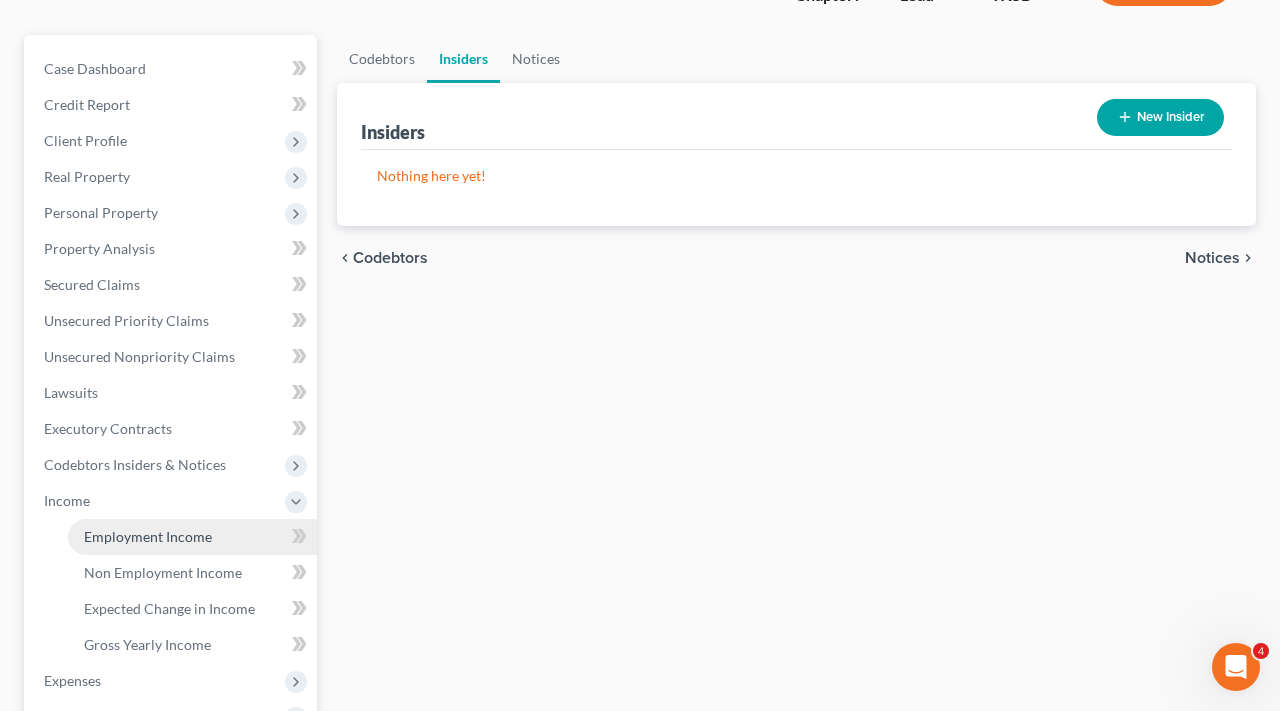click on "Employment Income" at bounding box center [148, 536] 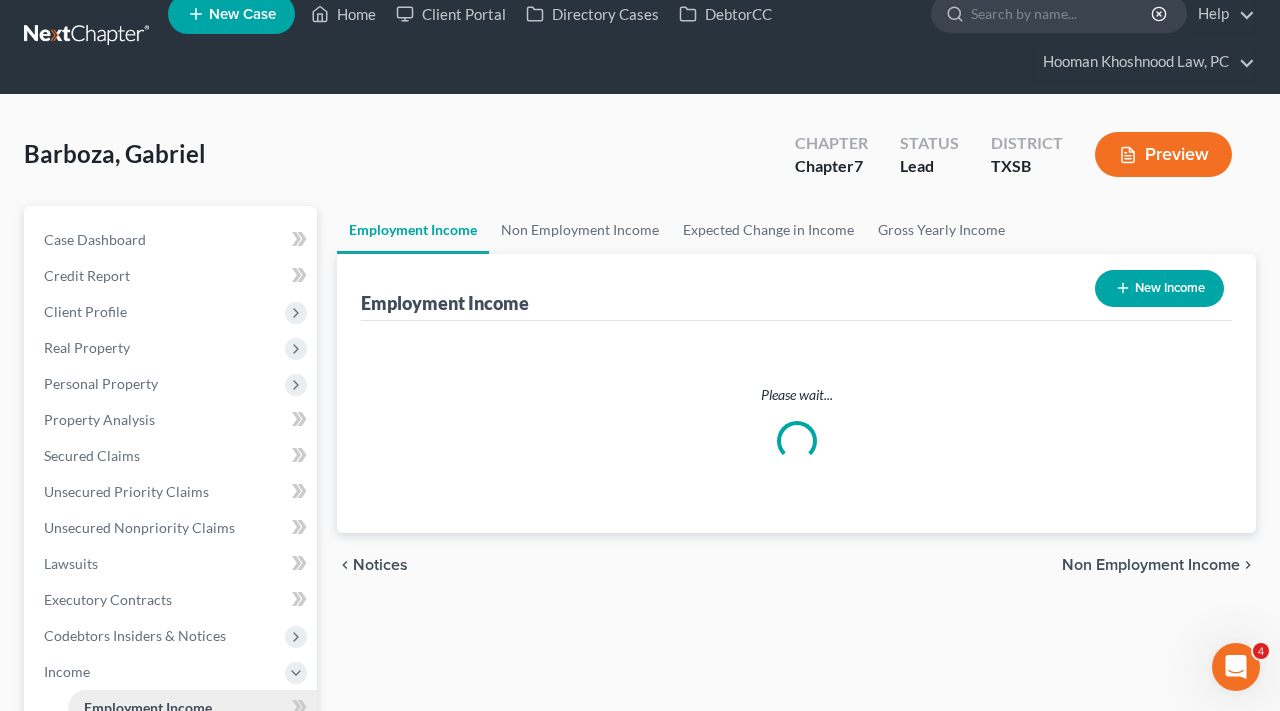 scroll, scrollTop: 0, scrollLeft: 0, axis: both 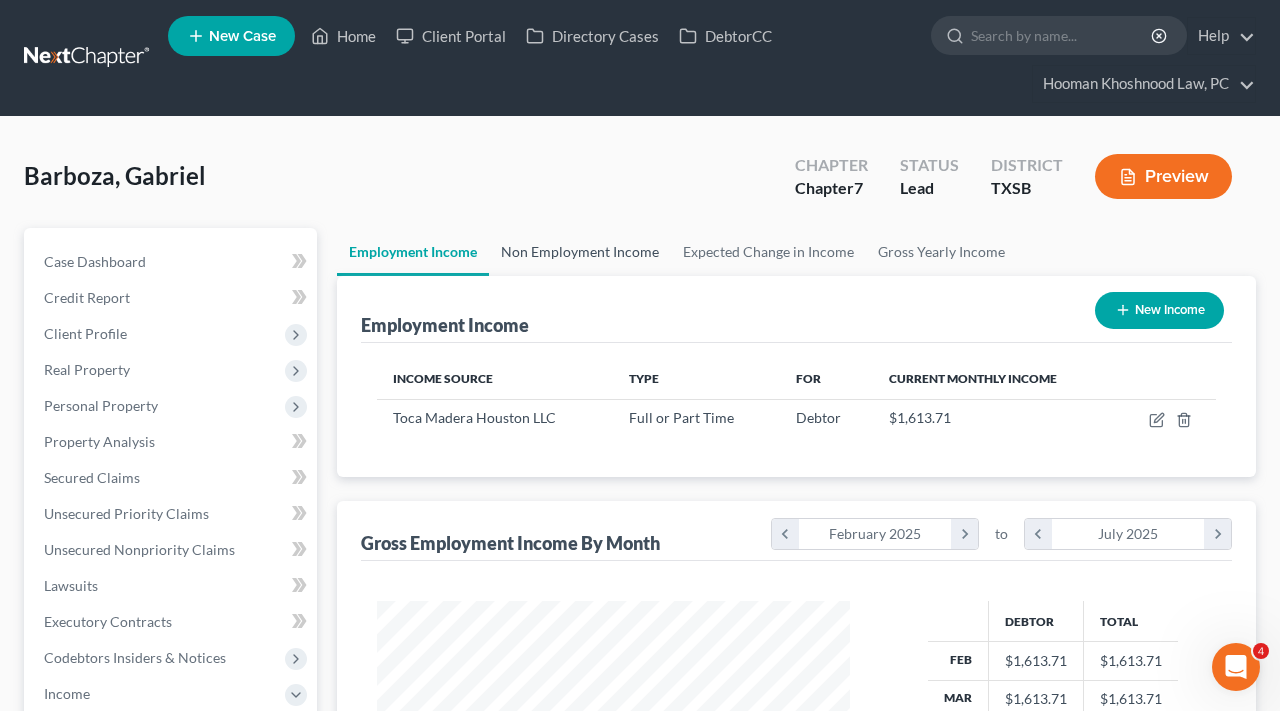 click on "Non Employment Income" at bounding box center (580, 252) 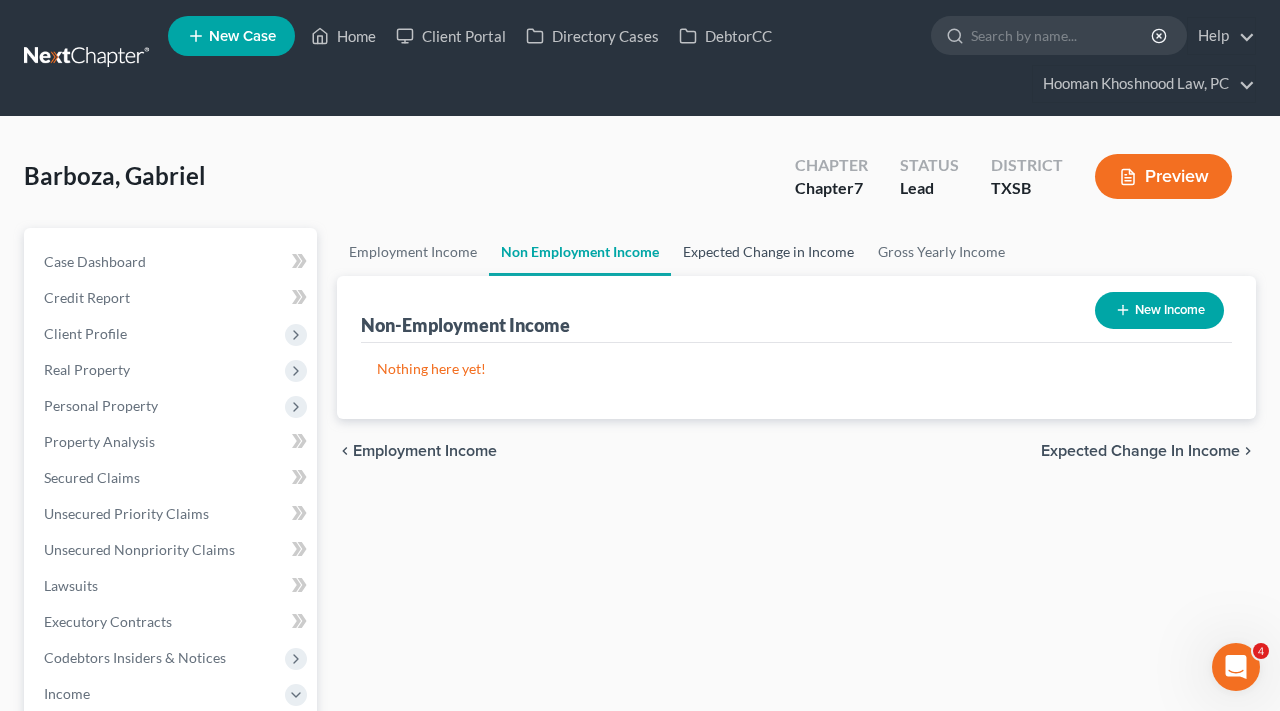 click on "Expected Change in Income" at bounding box center (768, 252) 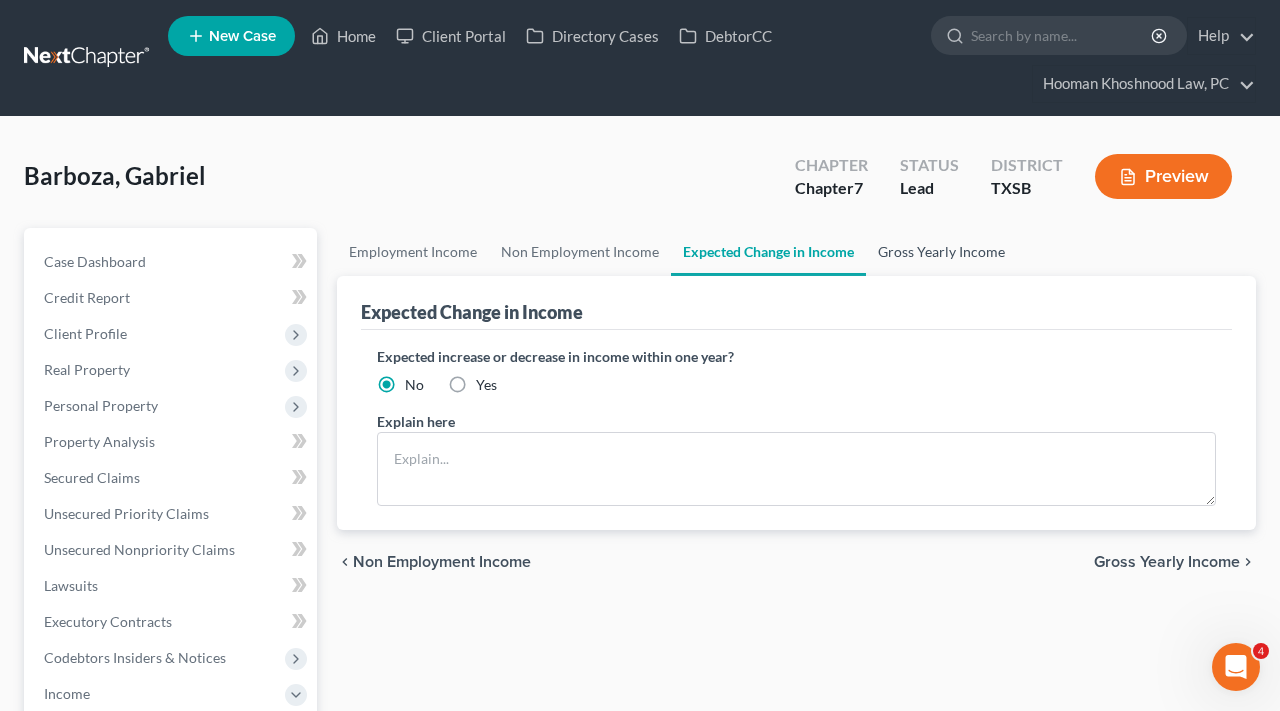 click on "Gross Yearly Income" at bounding box center (941, 252) 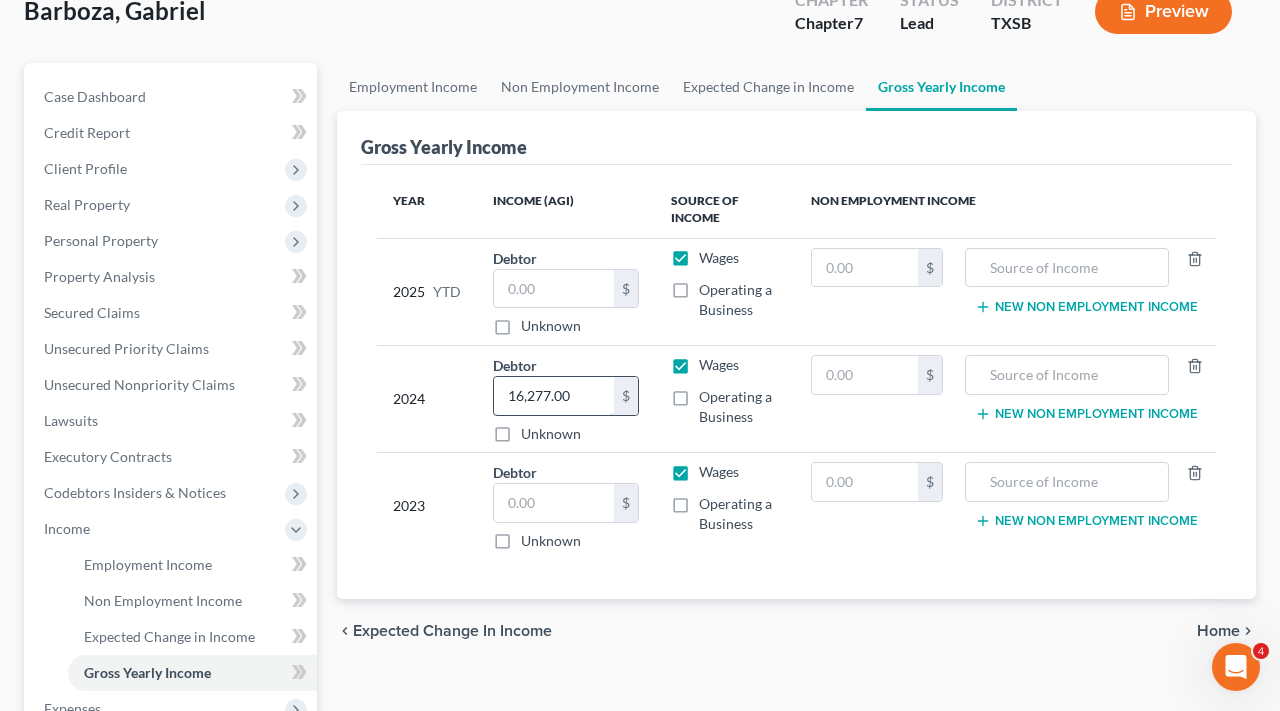 scroll, scrollTop: 99, scrollLeft: 0, axis: vertical 